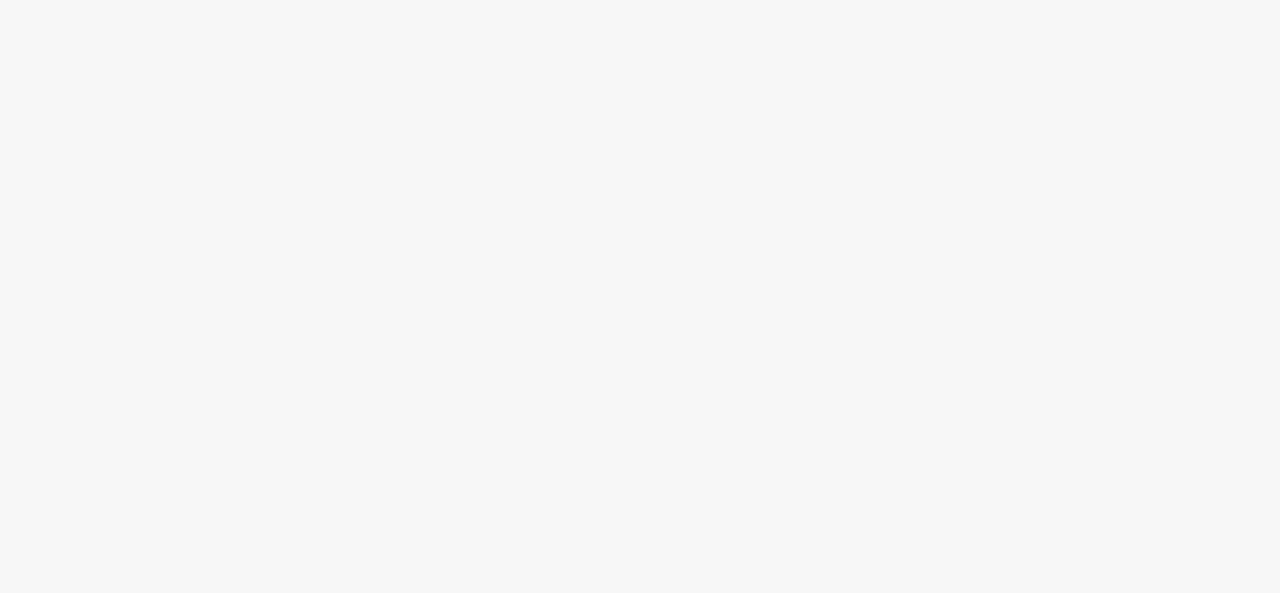 scroll, scrollTop: 0, scrollLeft: 0, axis: both 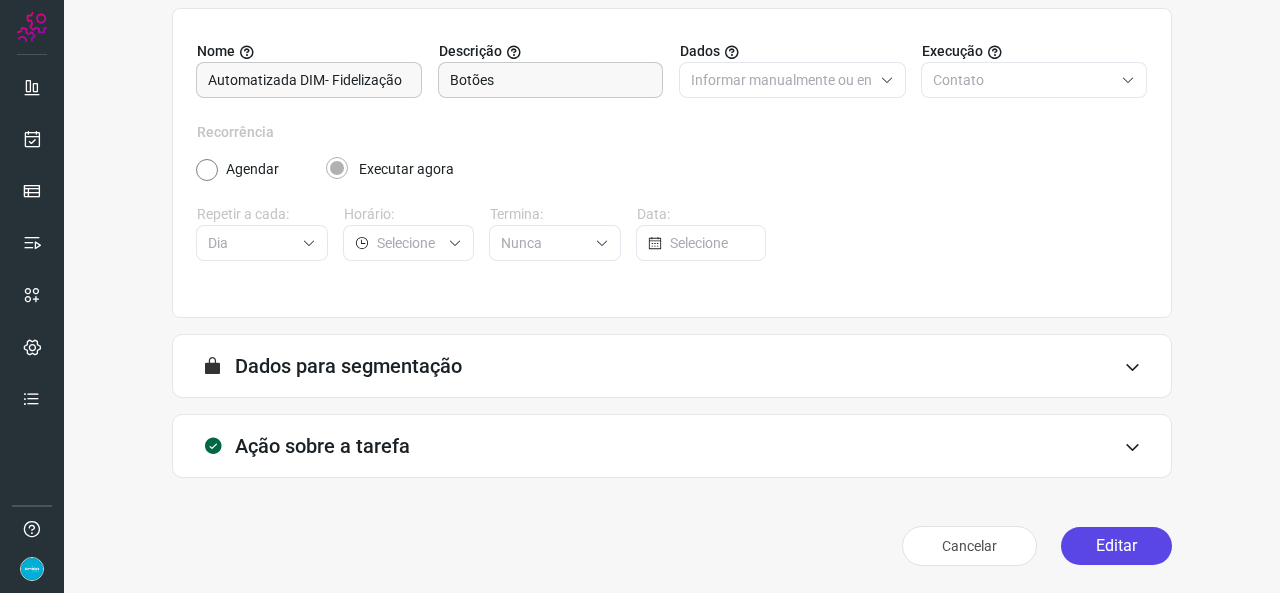 click on "Editar" at bounding box center (1116, 546) 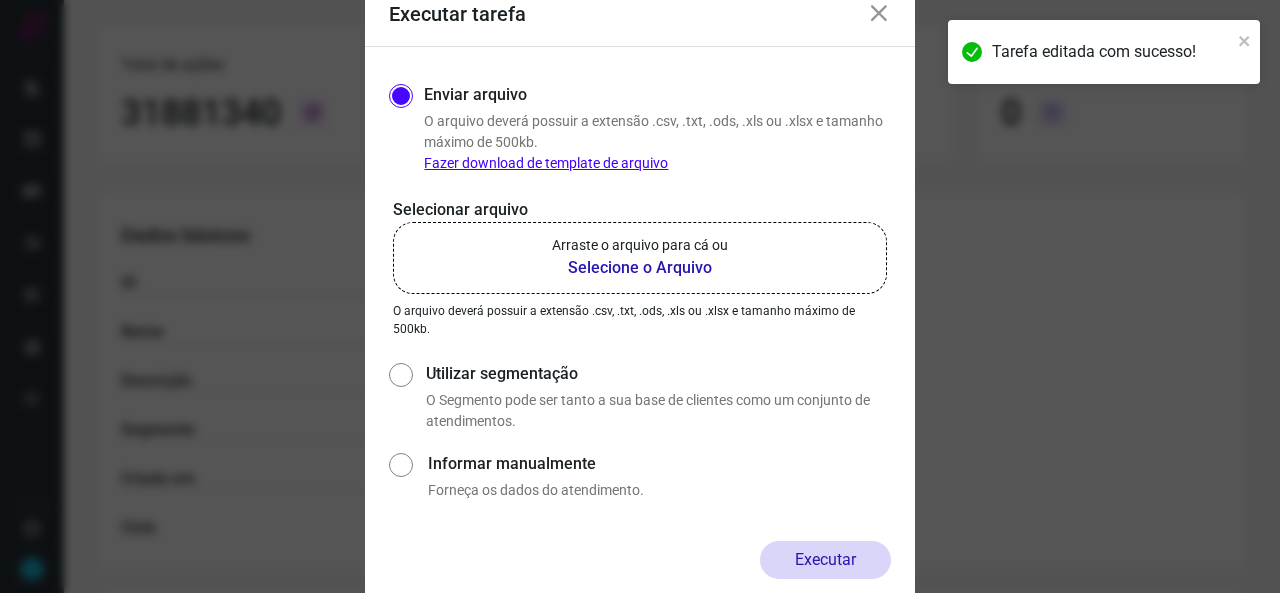 click on "Selecione o Arquivo" at bounding box center (640, 268) 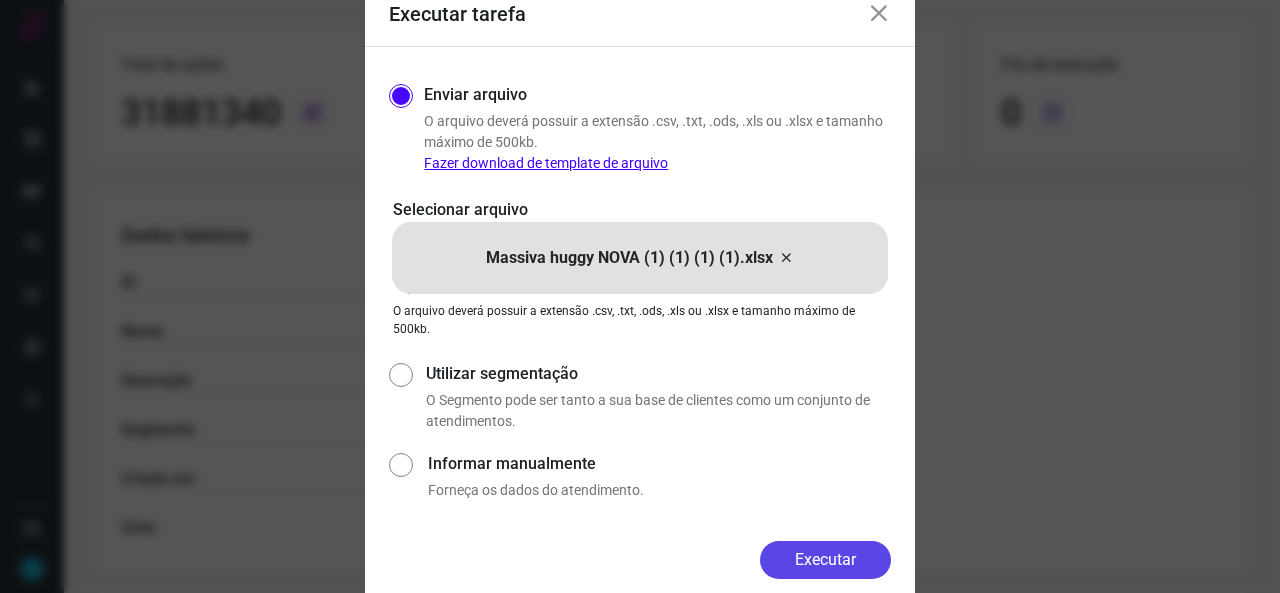click on "Executar" at bounding box center (825, 560) 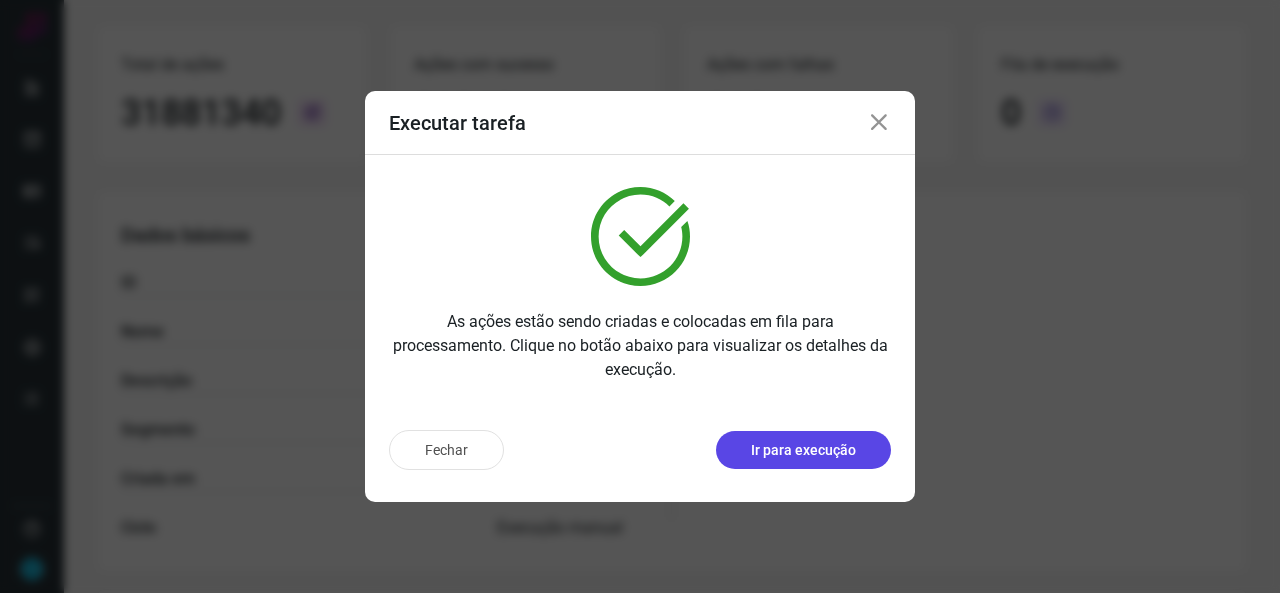 click on "Ir para execução" at bounding box center (803, 450) 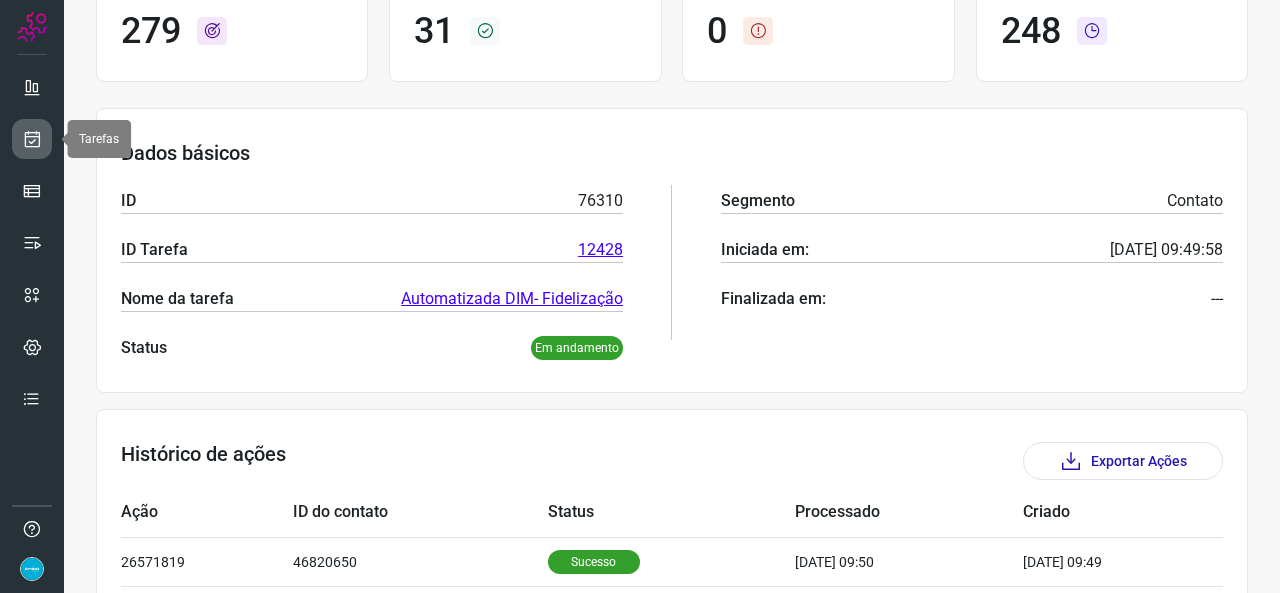 click at bounding box center (32, 139) 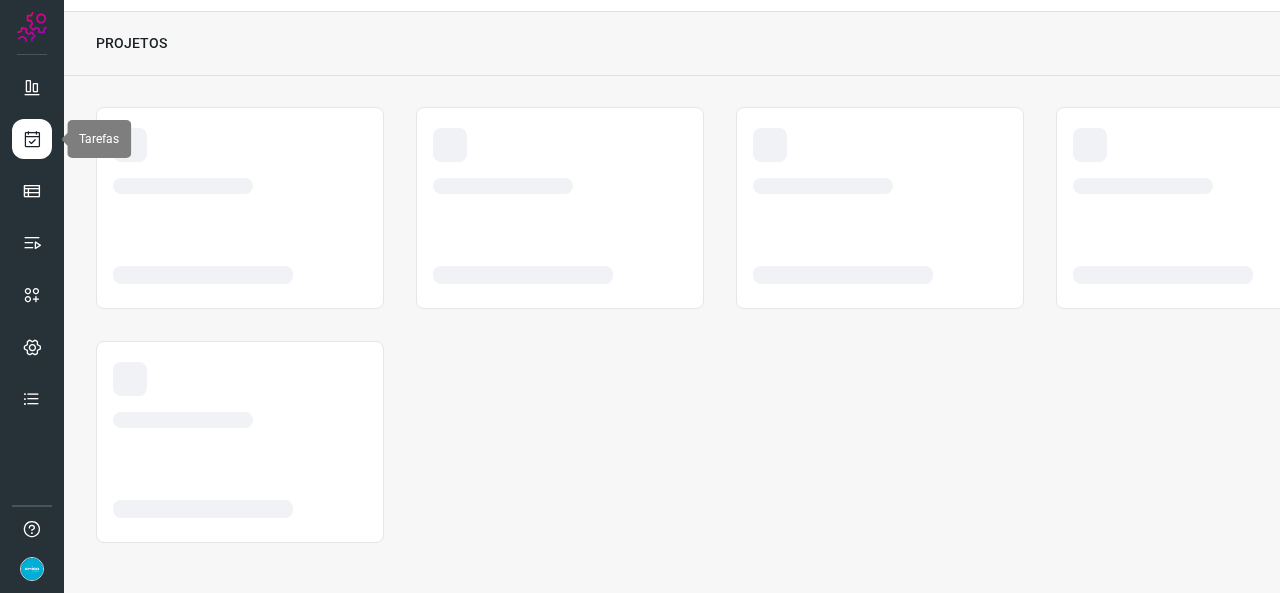 scroll, scrollTop: 52, scrollLeft: 0, axis: vertical 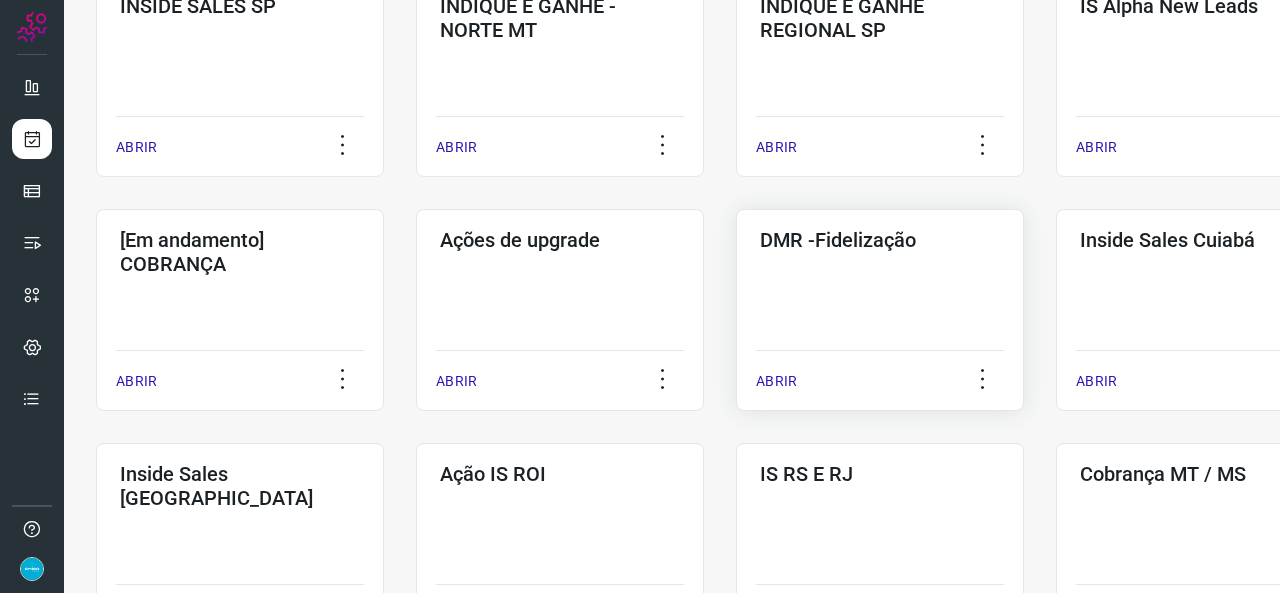 click on "ABRIR" at bounding box center (776, 381) 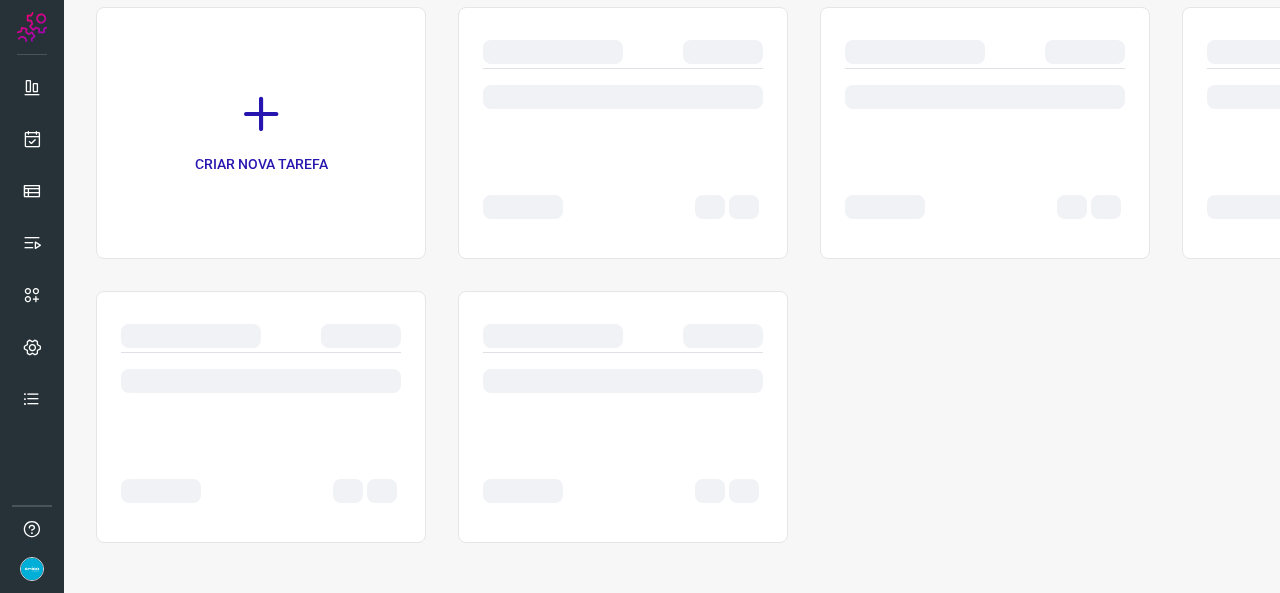 scroll, scrollTop: 0, scrollLeft: 0, axis: both 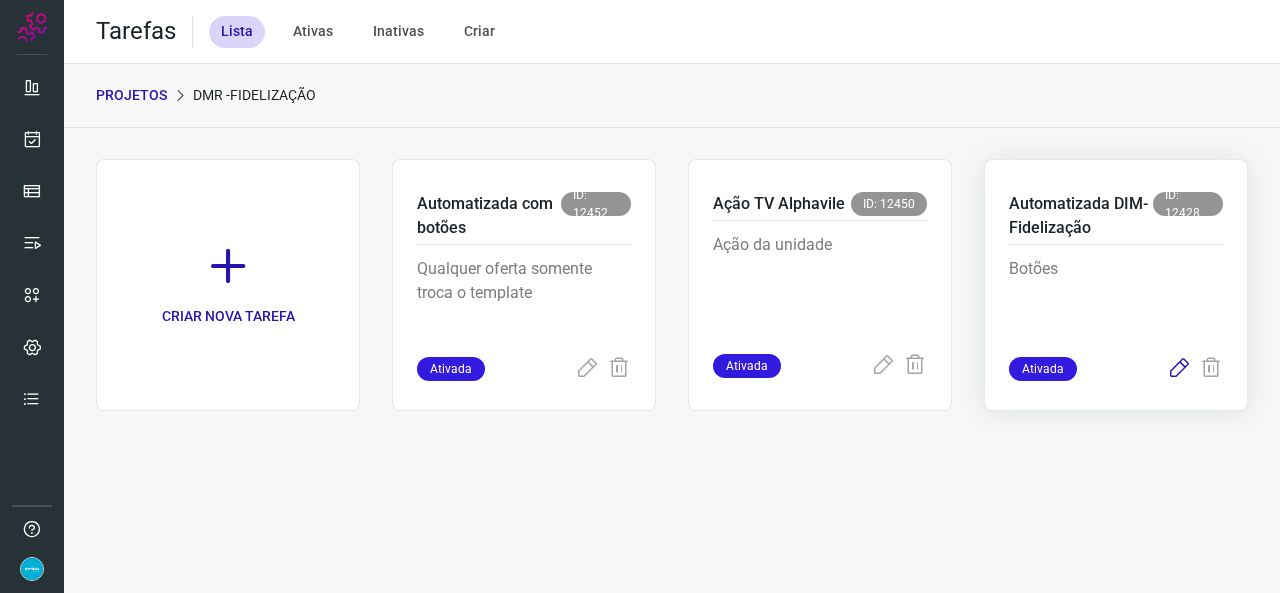 click at bounding box center [1179, 369] 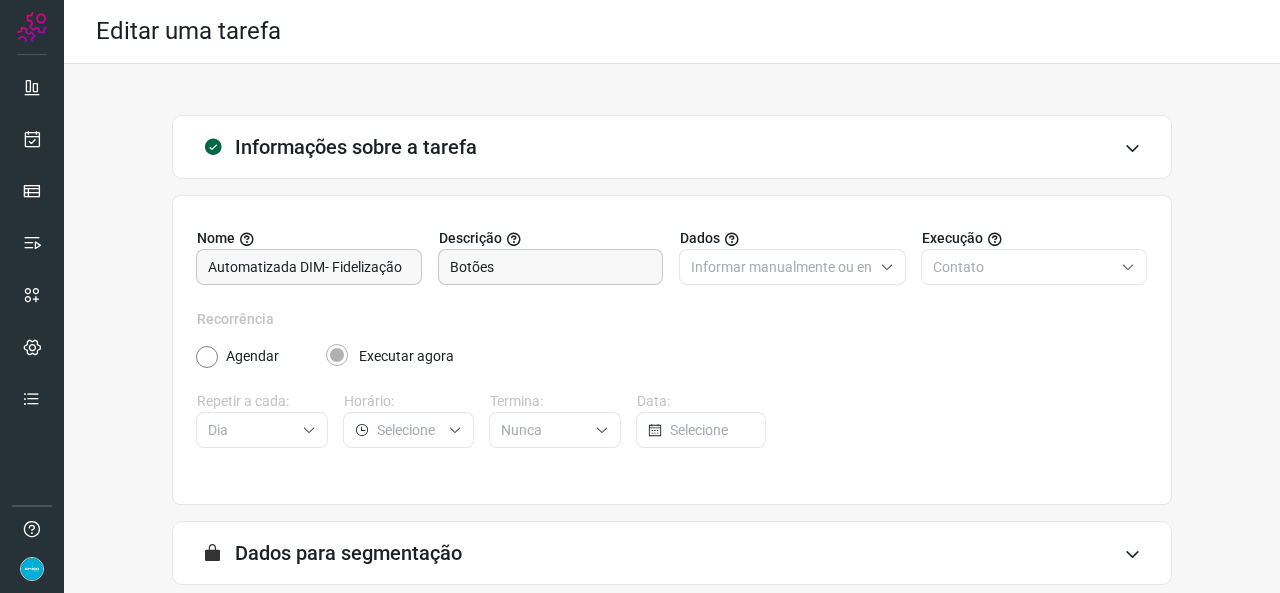 scroll, scrollTop: 187, scrollLeft: 0, axis: vertical 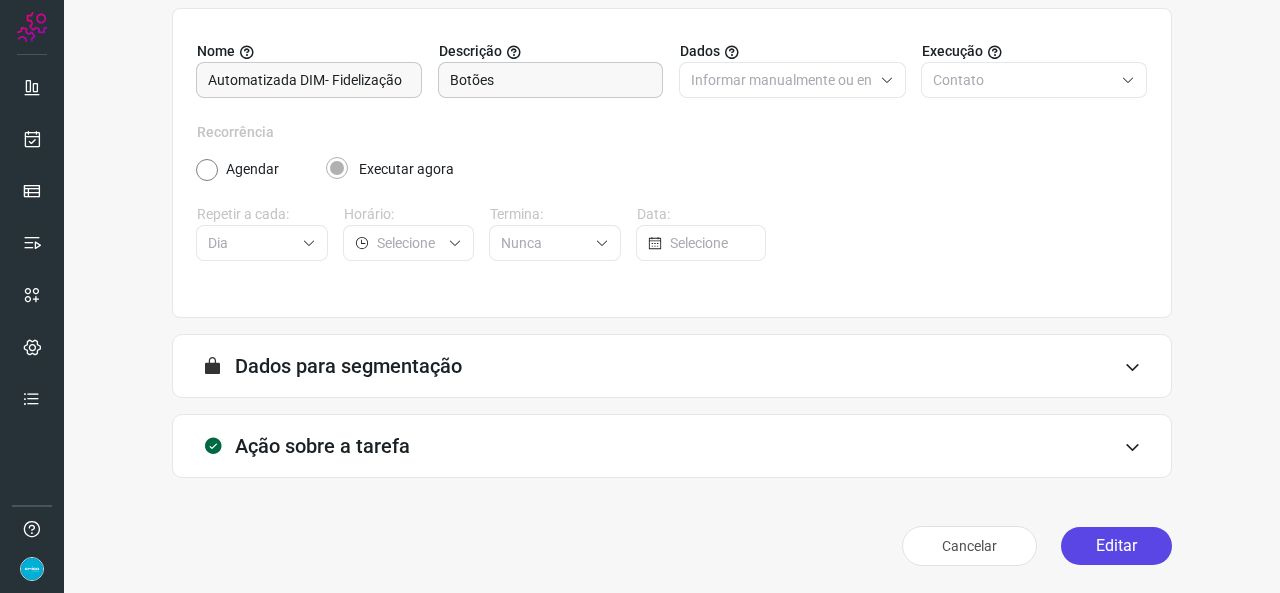 click on "Editar" at bounding box center (1116, 546) 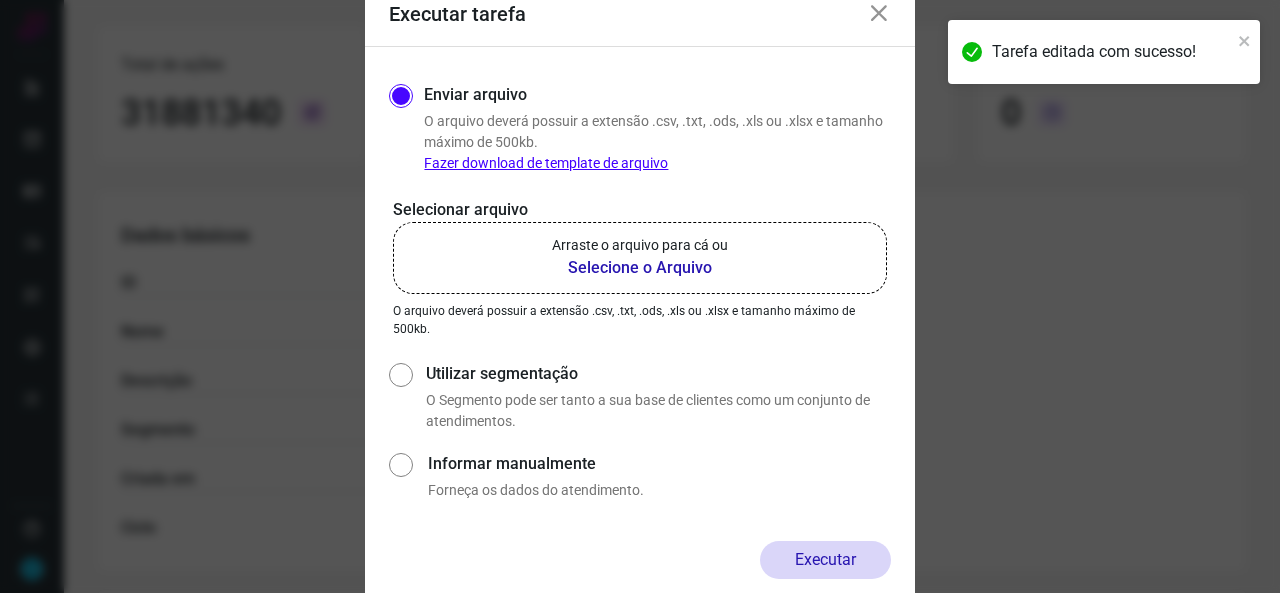 click on "Selecione o Arquivo" at bounding box center [640, 268] 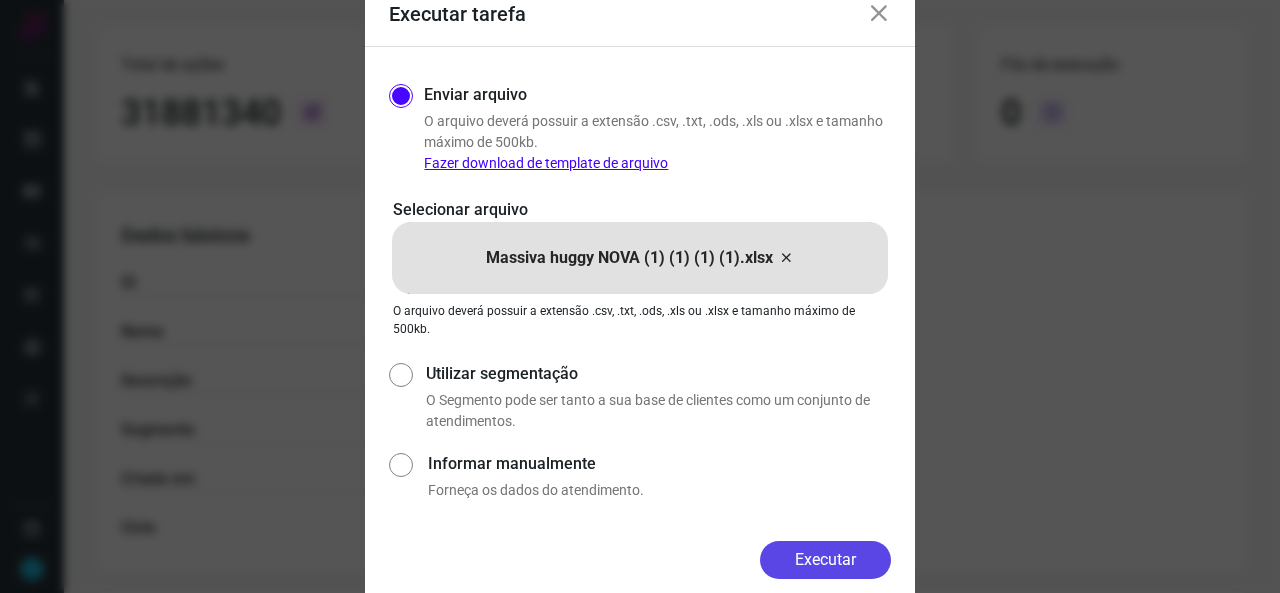 click on "Executar" at bounding box center [825, 560] 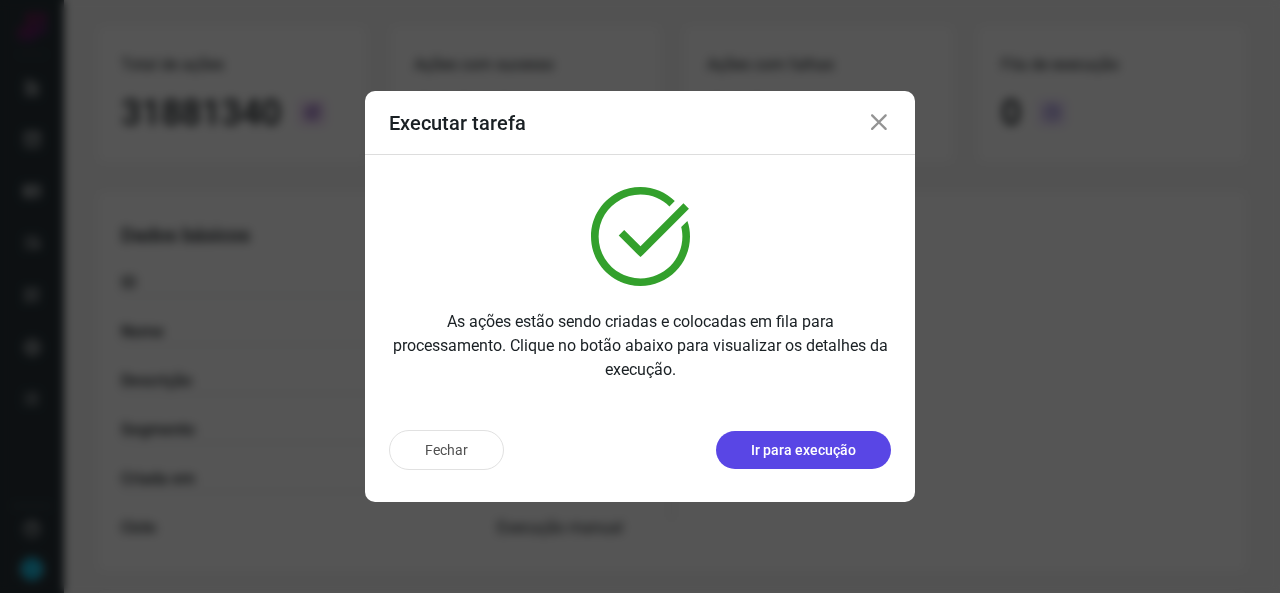 click on "Ir para execução" at bounding box center (803, 450) 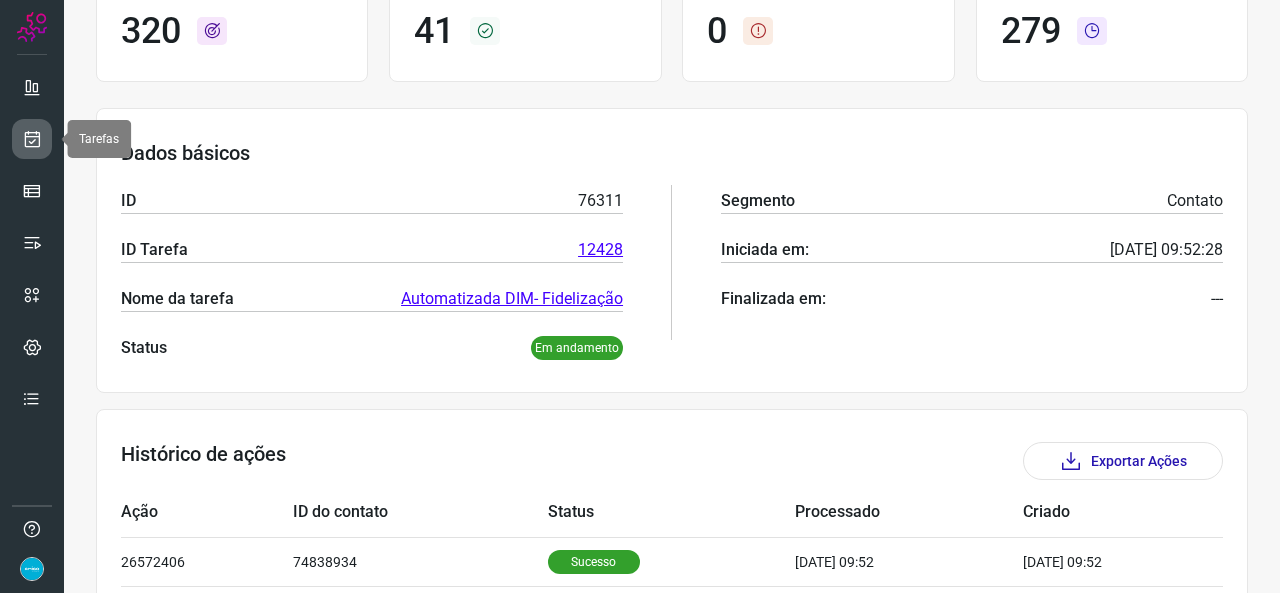click at bounding box center (32, 139) 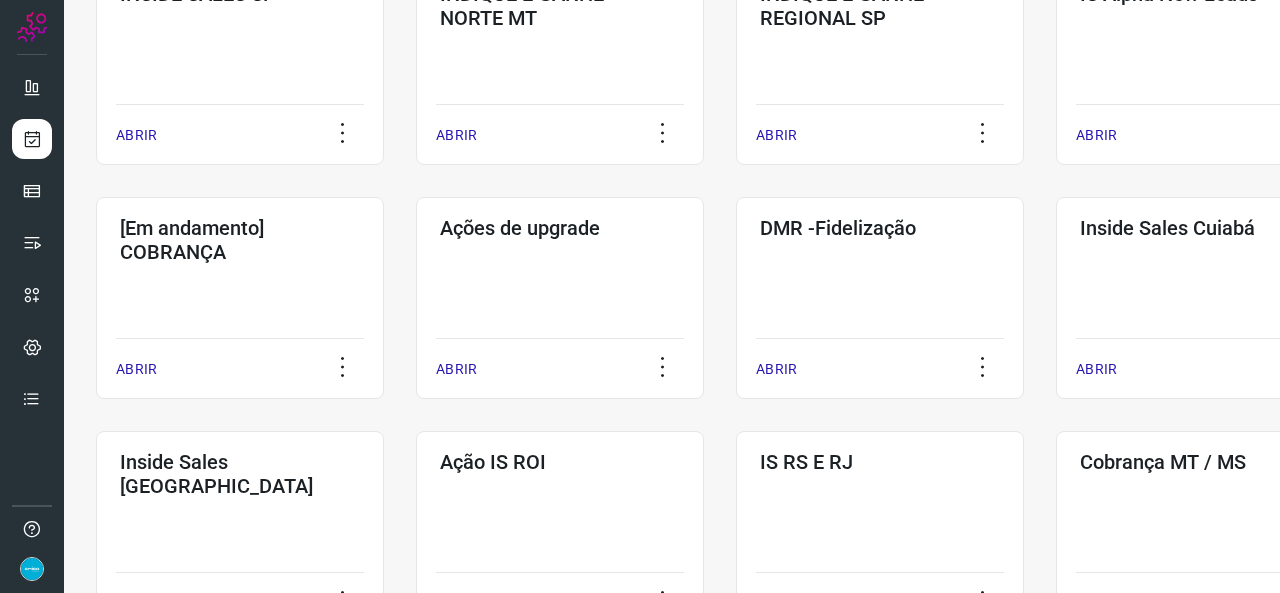 scroll, scrollTop: 752, scrollLeft: 0, axis: vertical 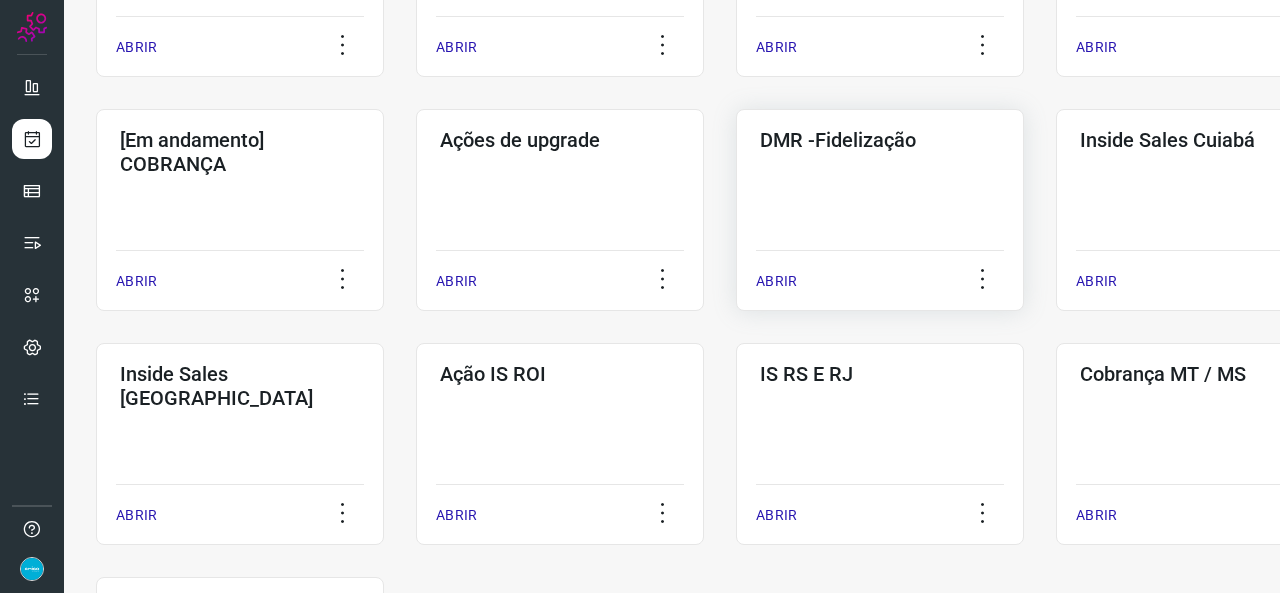 click on "ABRIR" at bounding box center (776, 281) 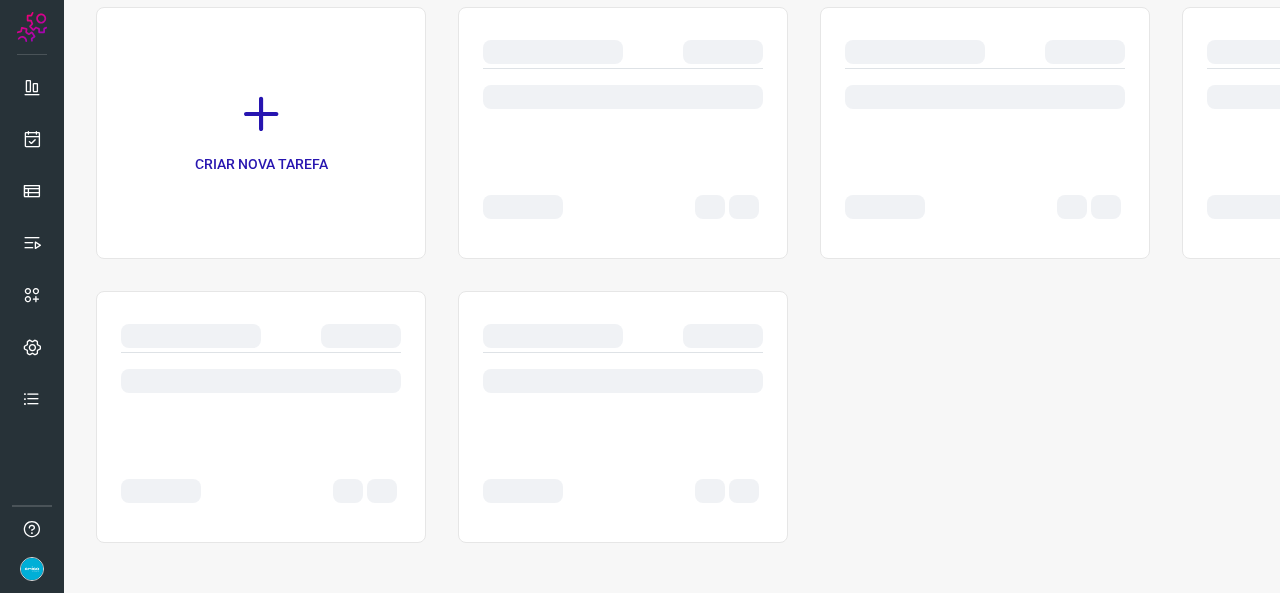 scroll, scrollTop: 0, scrollLeft: 0, axis: both 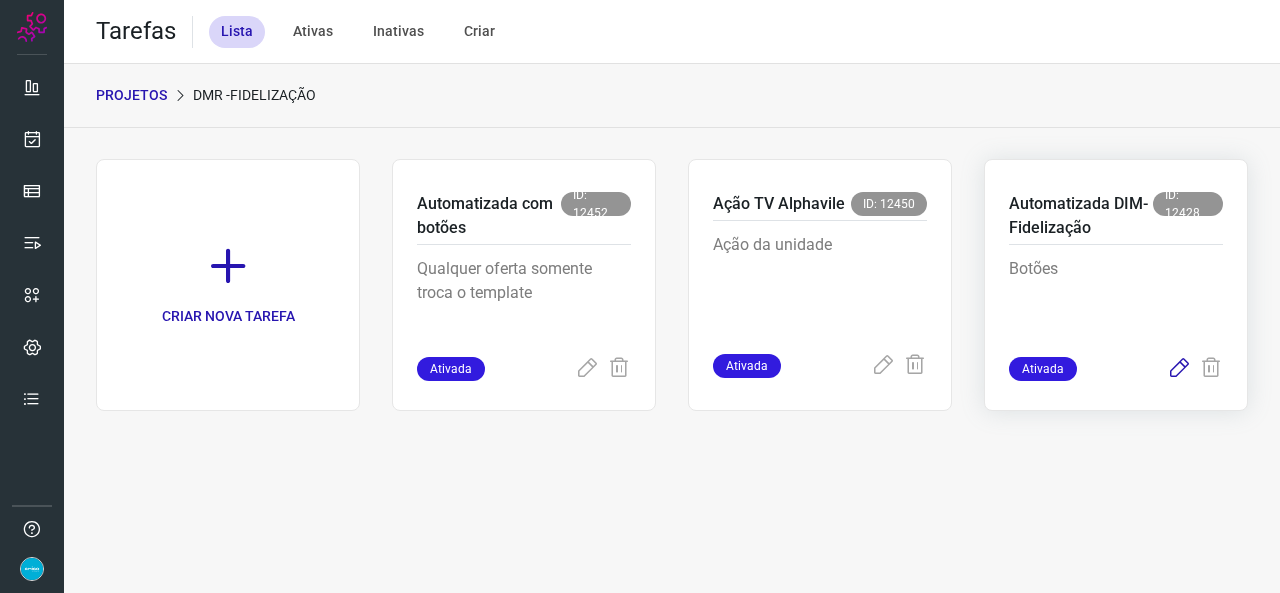 click at bounding box center (1179, 369) 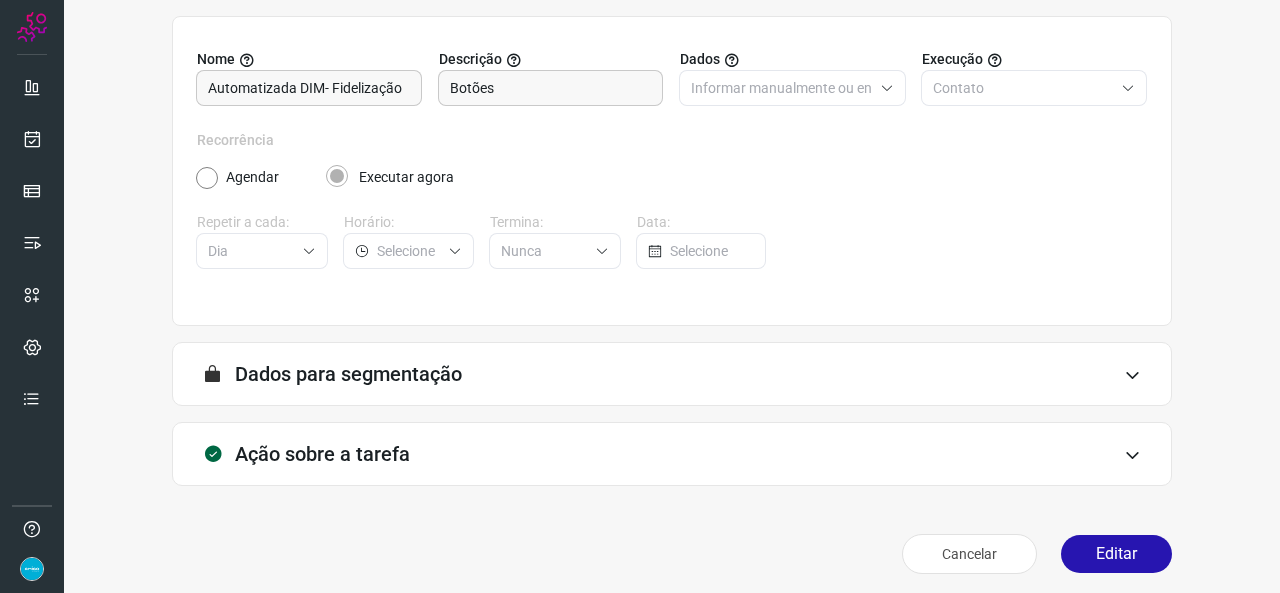 scroll, scrollTop: 187, scrollLeft: 0, axis: vertical 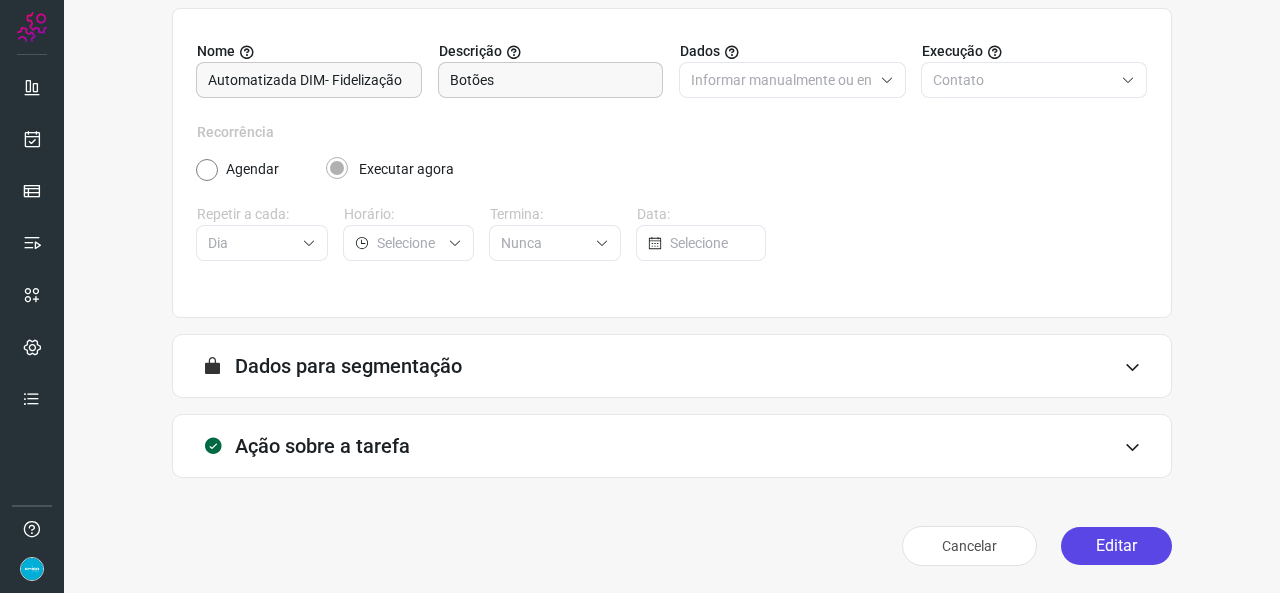 click on "Editar" at bounding box center [1116, 546] 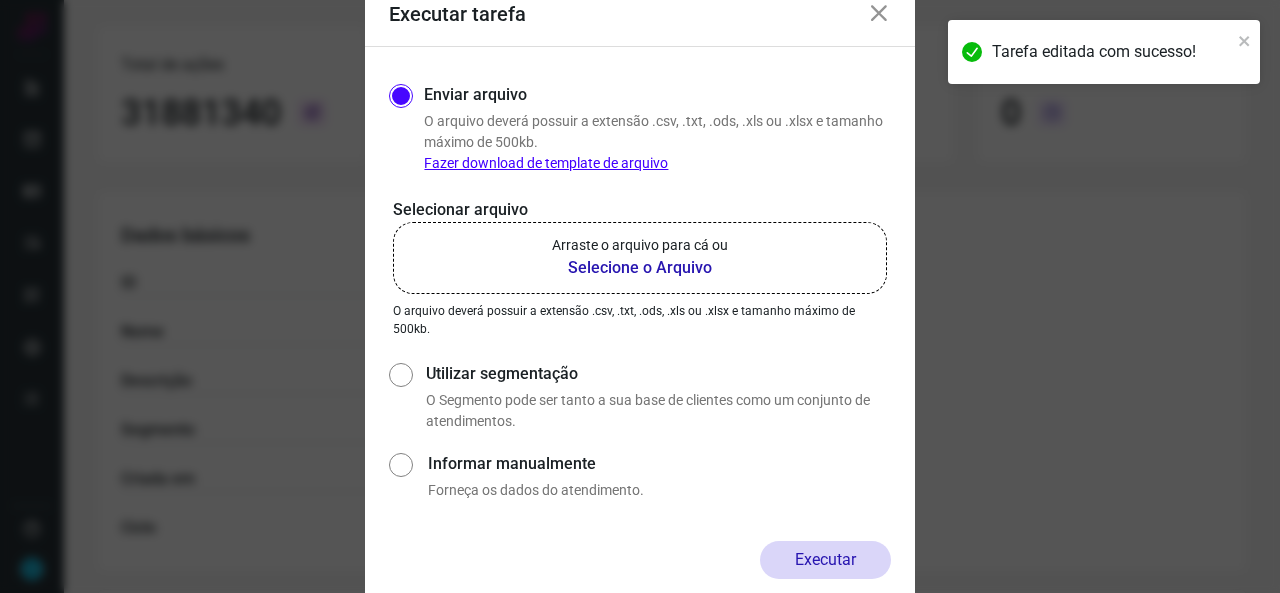 click on "Selecione o Arquivo" at bounding box center [640, 268] 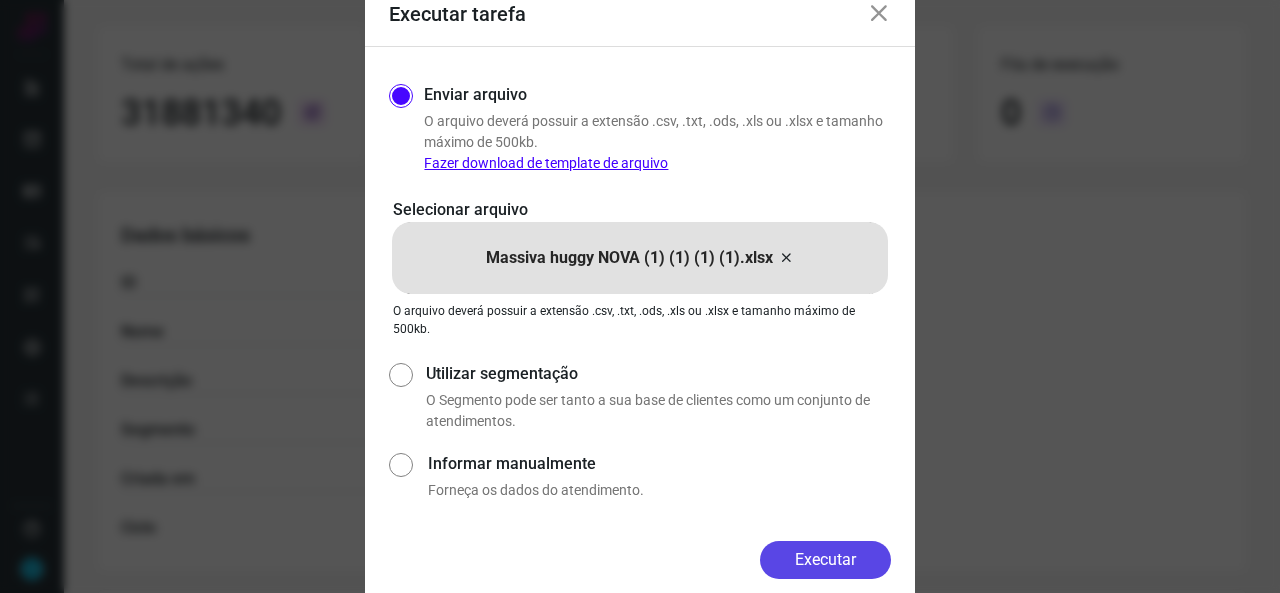 click on "Executar" at bounding box center (825, 560) 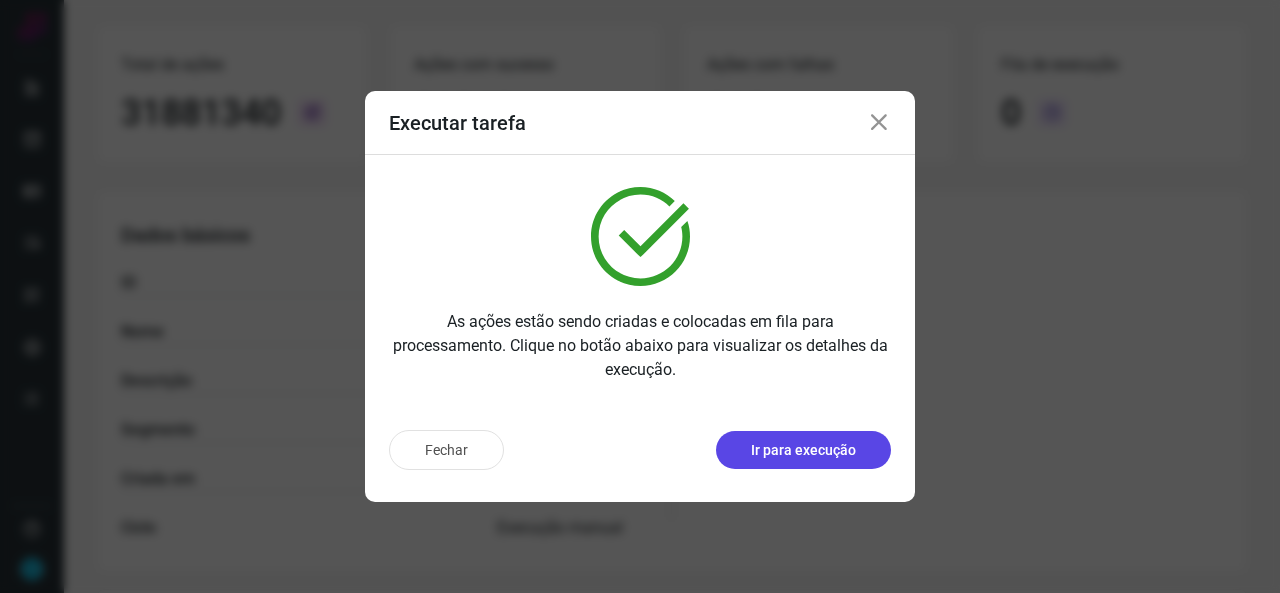 click on "Ir para execução" at bounding box center (803, 450) 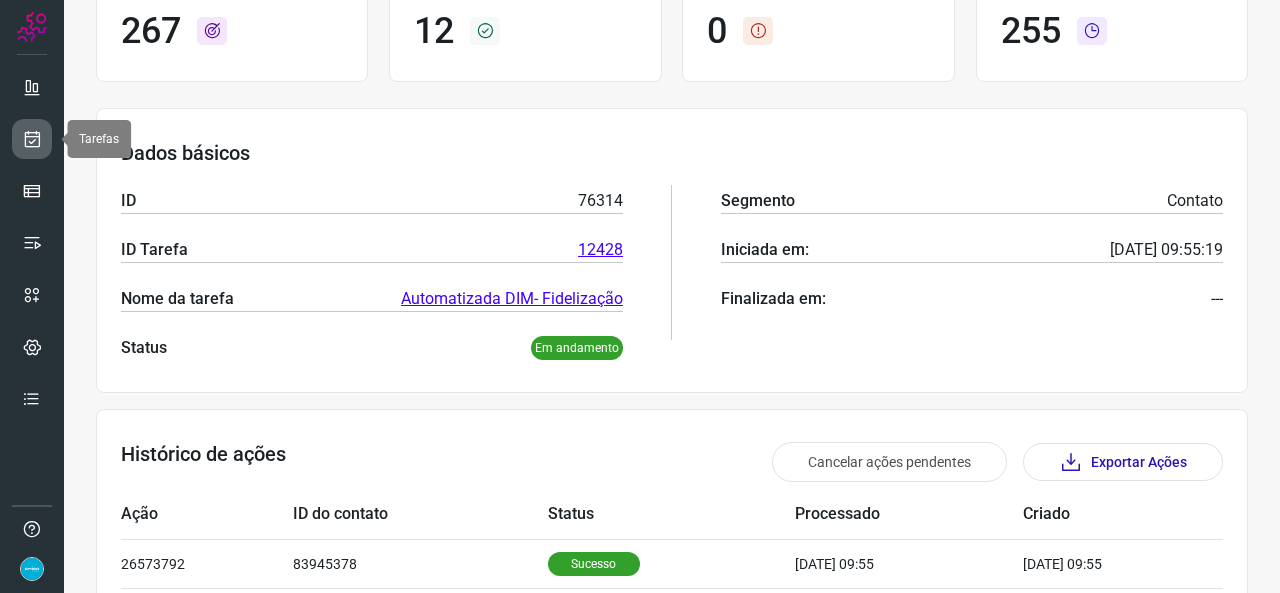 click at bounding box center [32, 139] 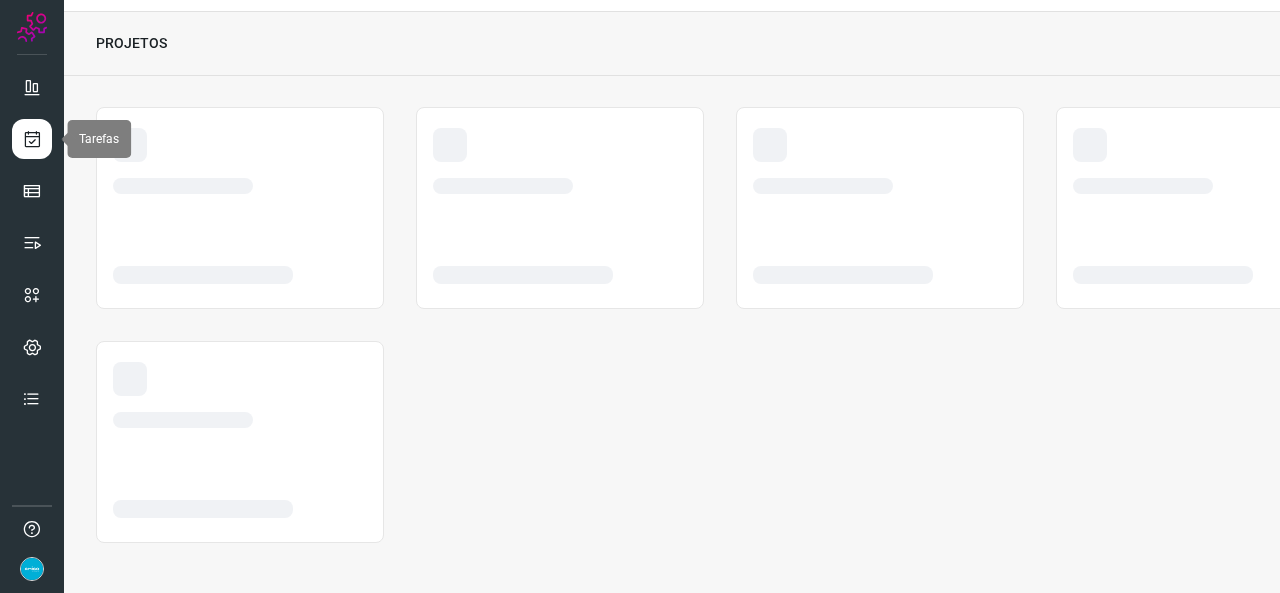 scroll, scrollTop: 52, scrollLeft: 0, axis: vertical 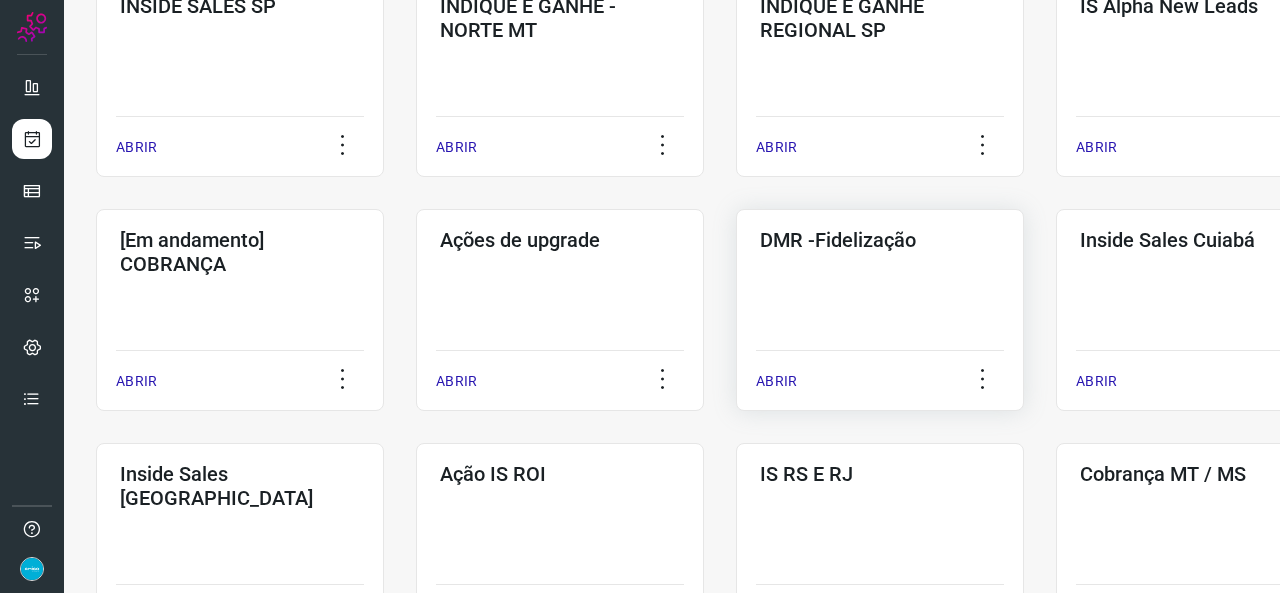click on "ABRIR" at bounding box center [776, 381] 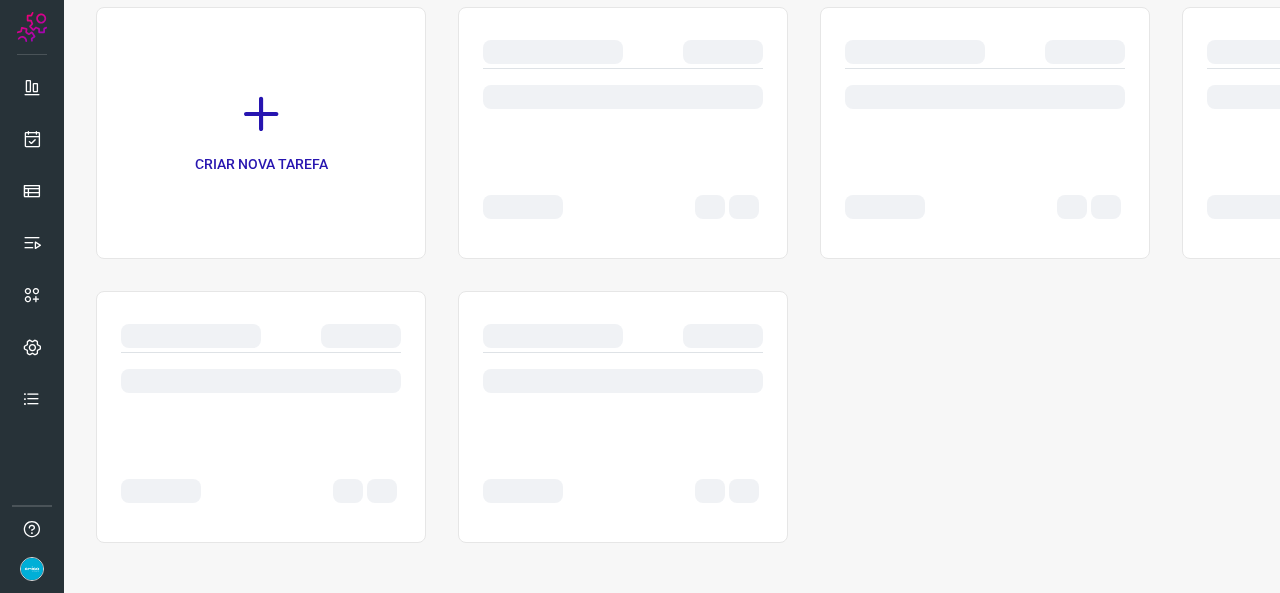 scroll, scrollTop: 0, scrollLeft: 0, axis: both 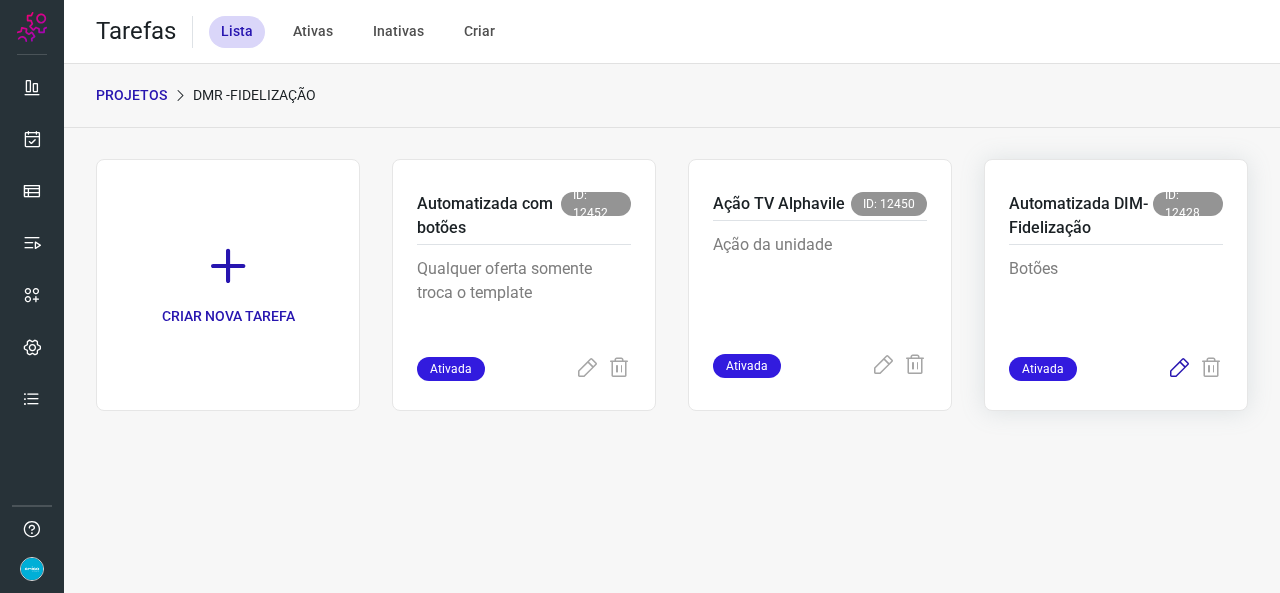 click at bounding box center [1179, 369] 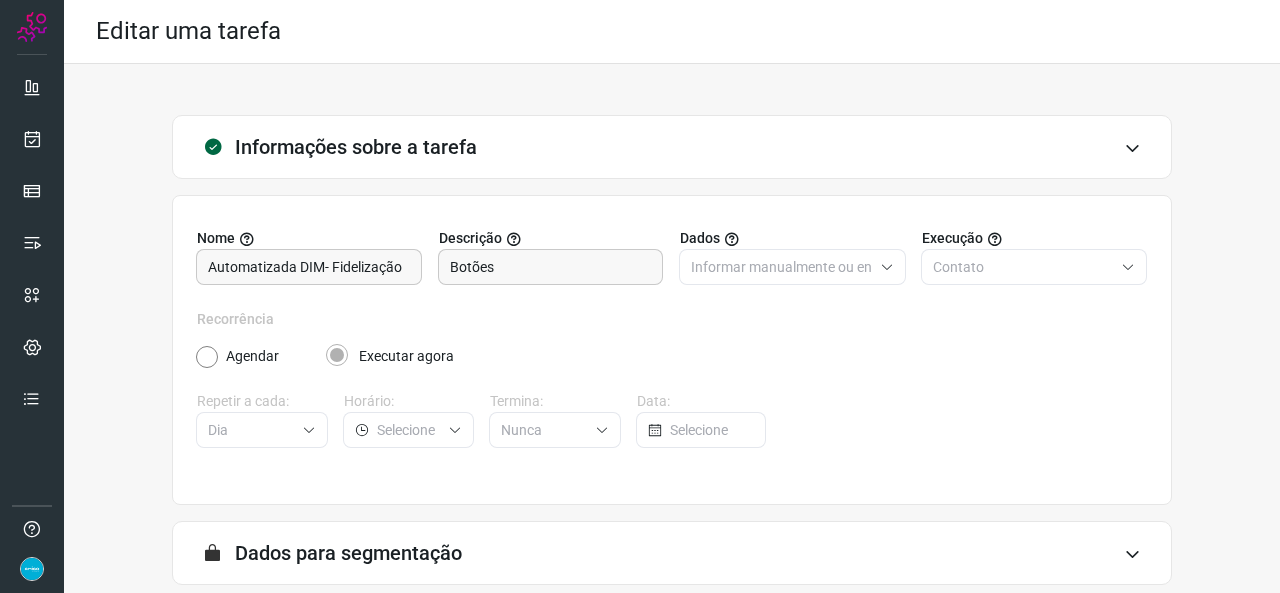 scroll, scrollTop: 187, scrollLeft: 0, axis: vertical 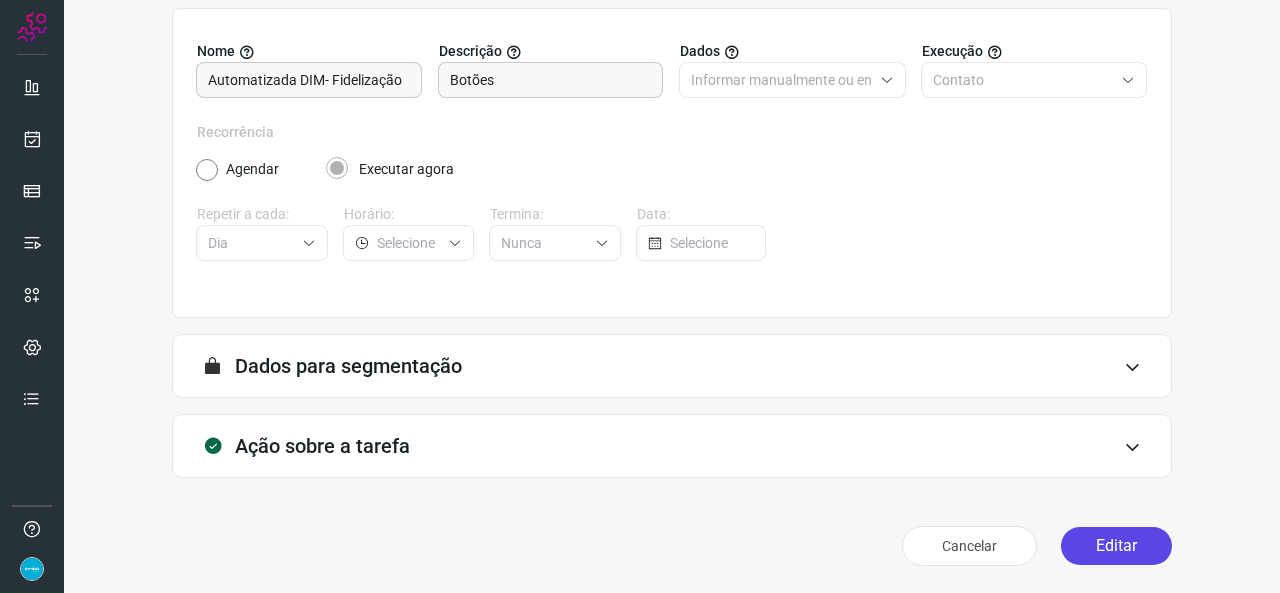 click on "Editar" at bounding box center (1116, 546) 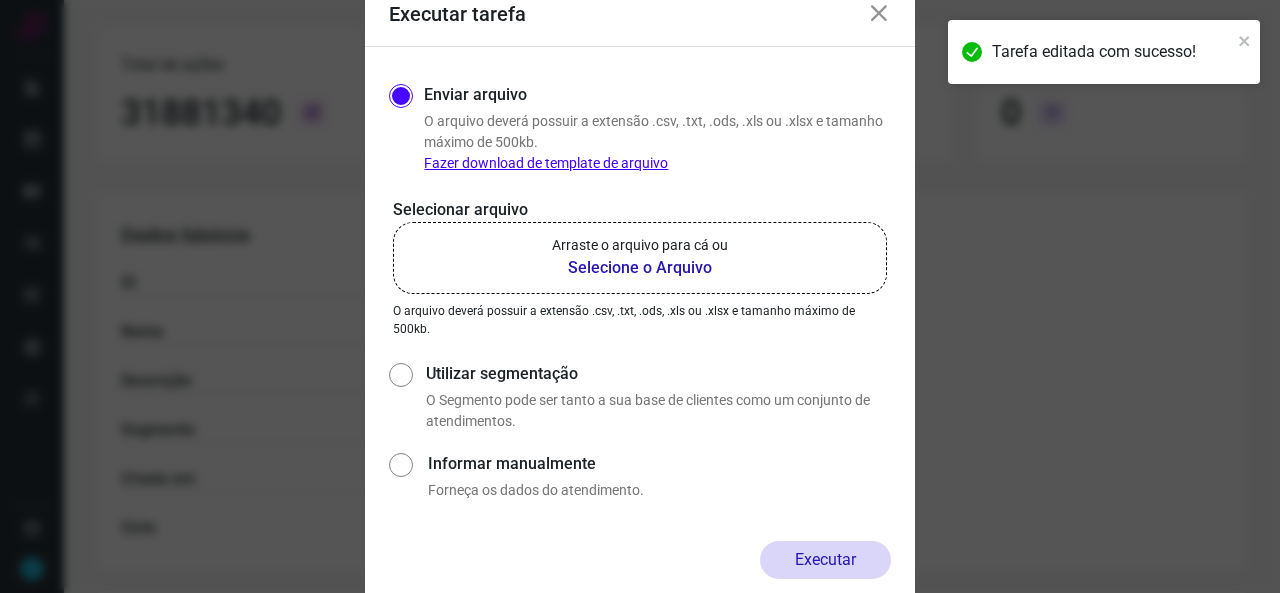 click on "Selecione o Arquivo" at bounding box center (640, 268) 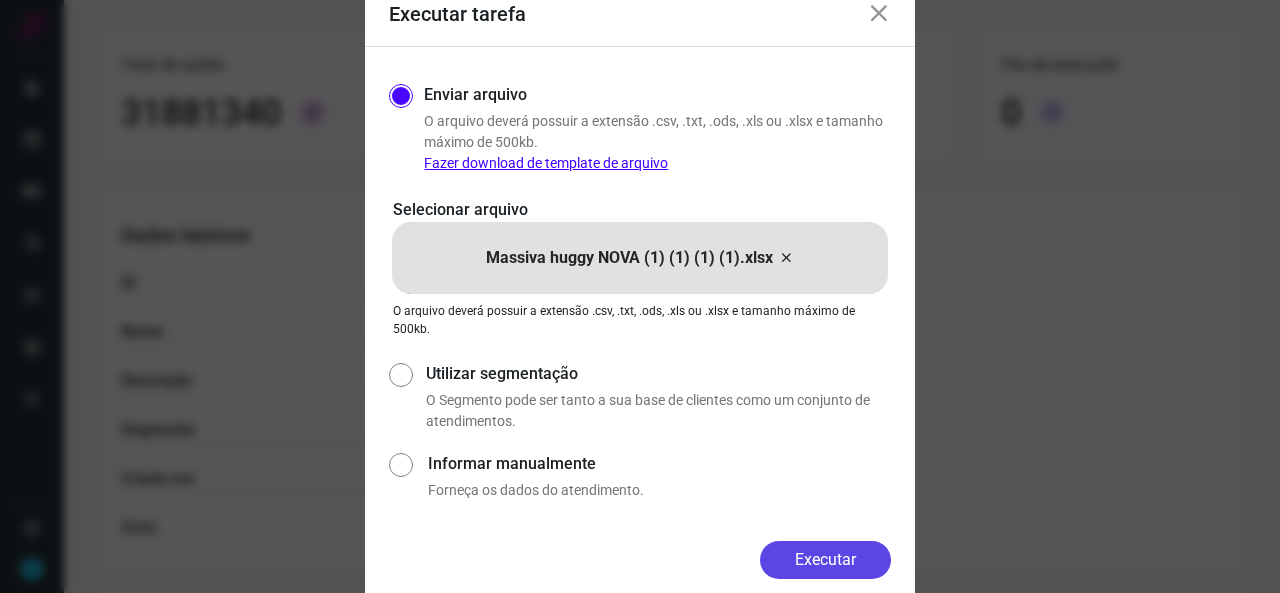 click on "Executar" at bounding box center [825, 560] 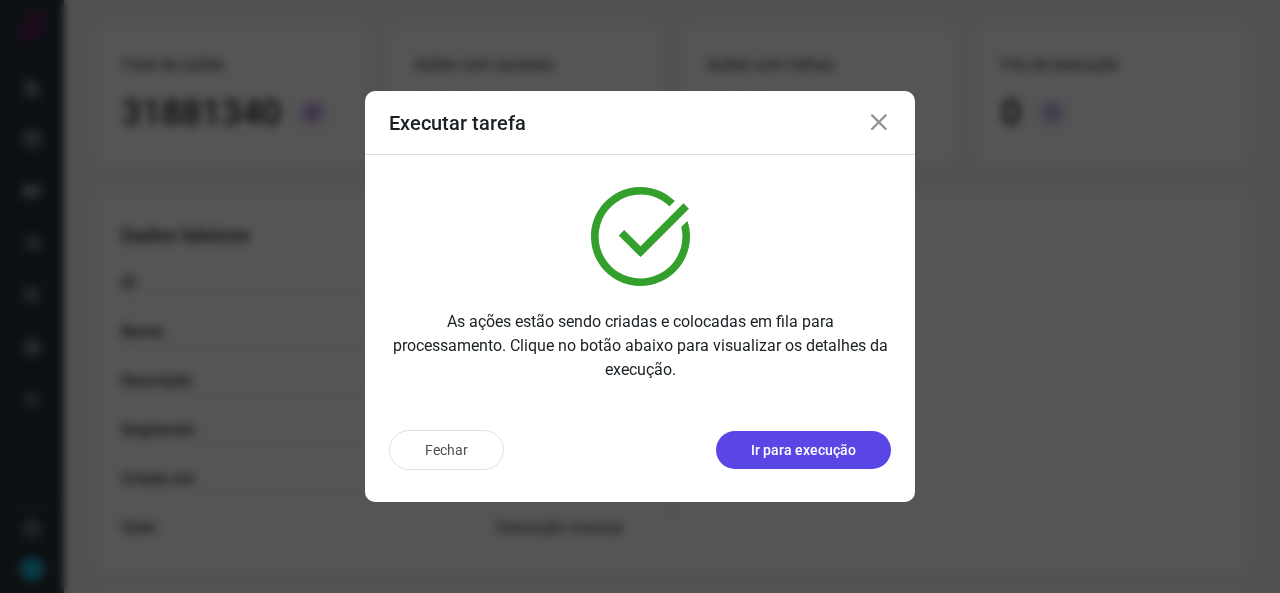 click on "Ir para execução" at bounding box center [803, 450] 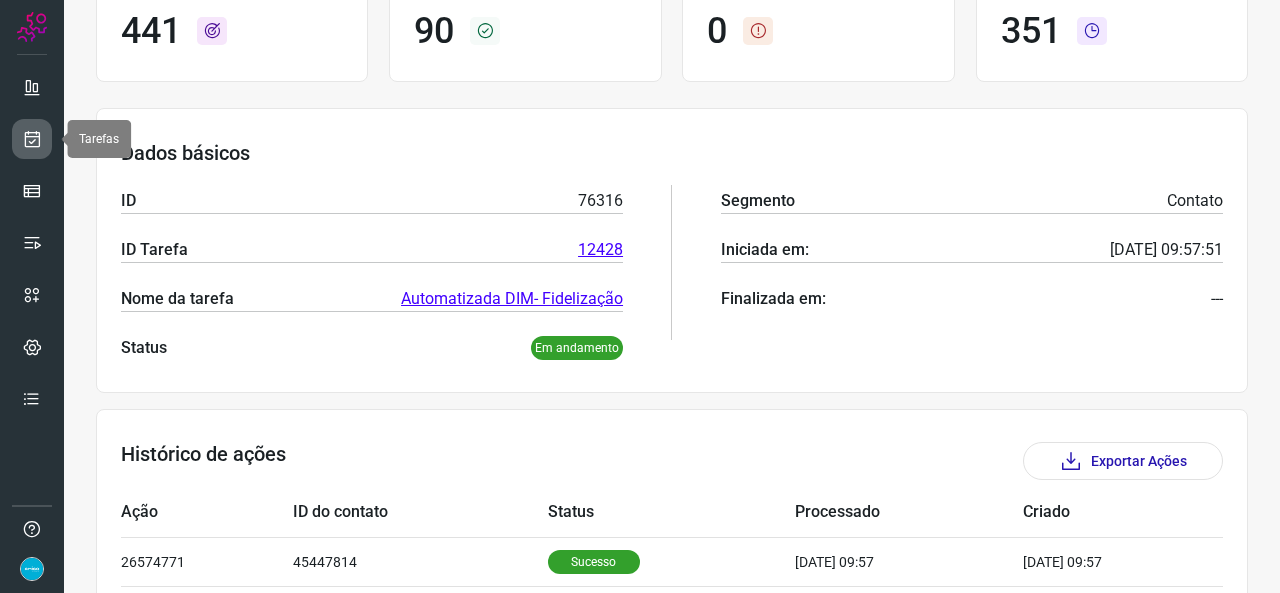 click at bounding box center [32, 139] 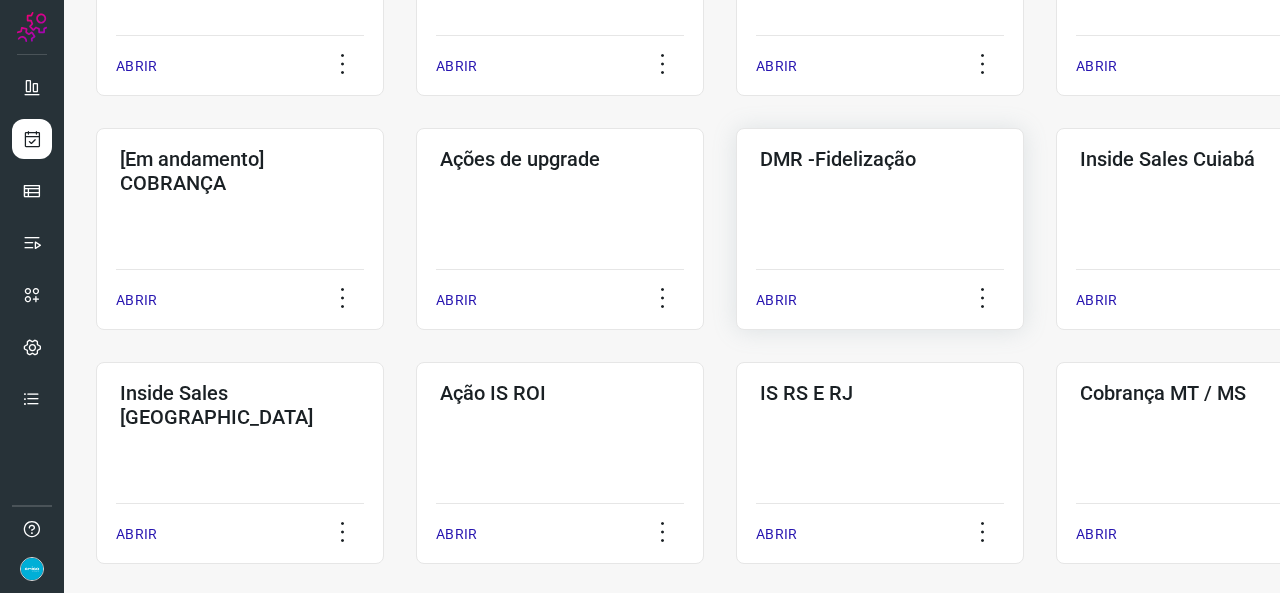 scroll, scrollTop: 752, scrollLeft: 0, axis: vertical 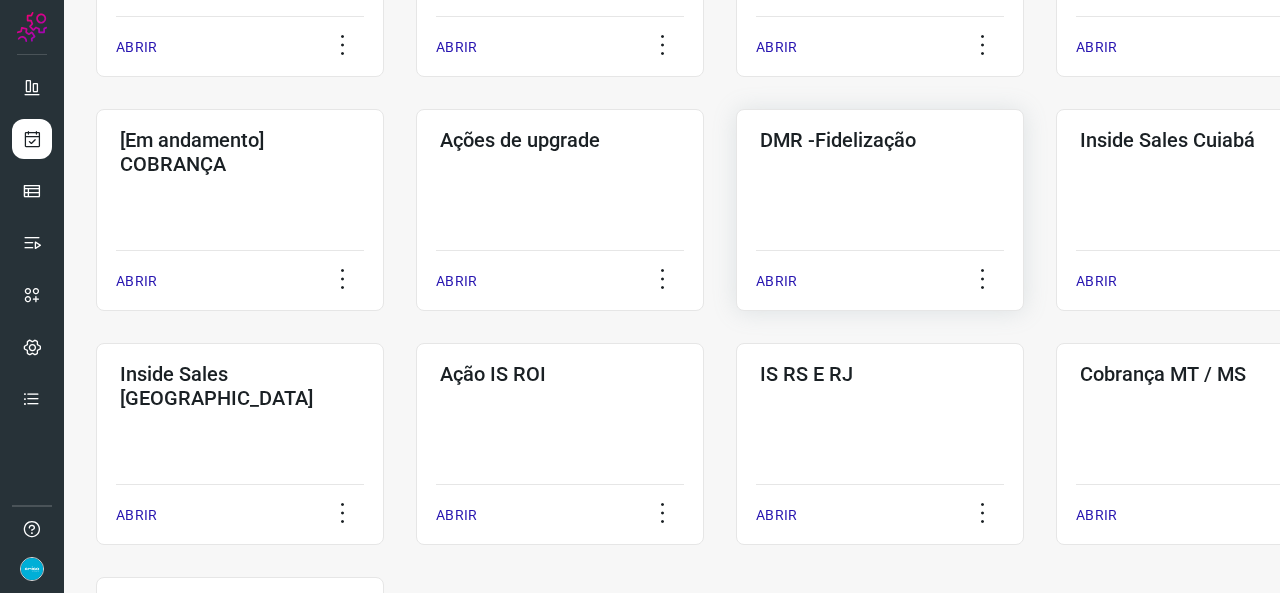 click on "ABRIR" at bounding box center (776, 281) 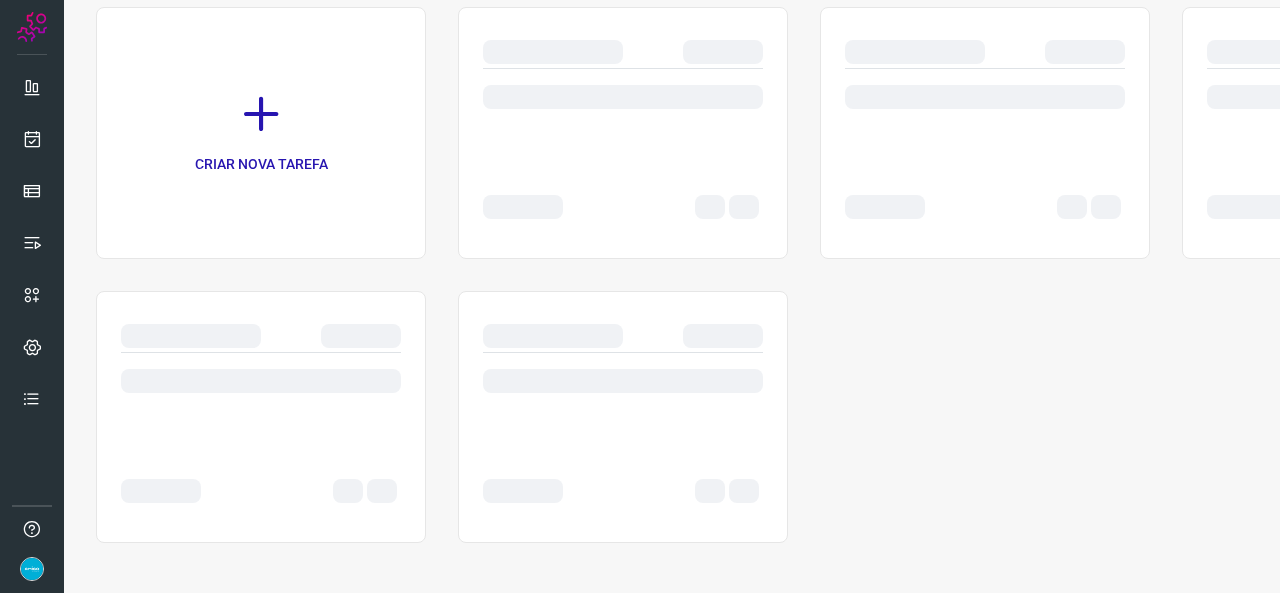 scroll, scrollTop: 0, scrollLeft: 0, axis: both 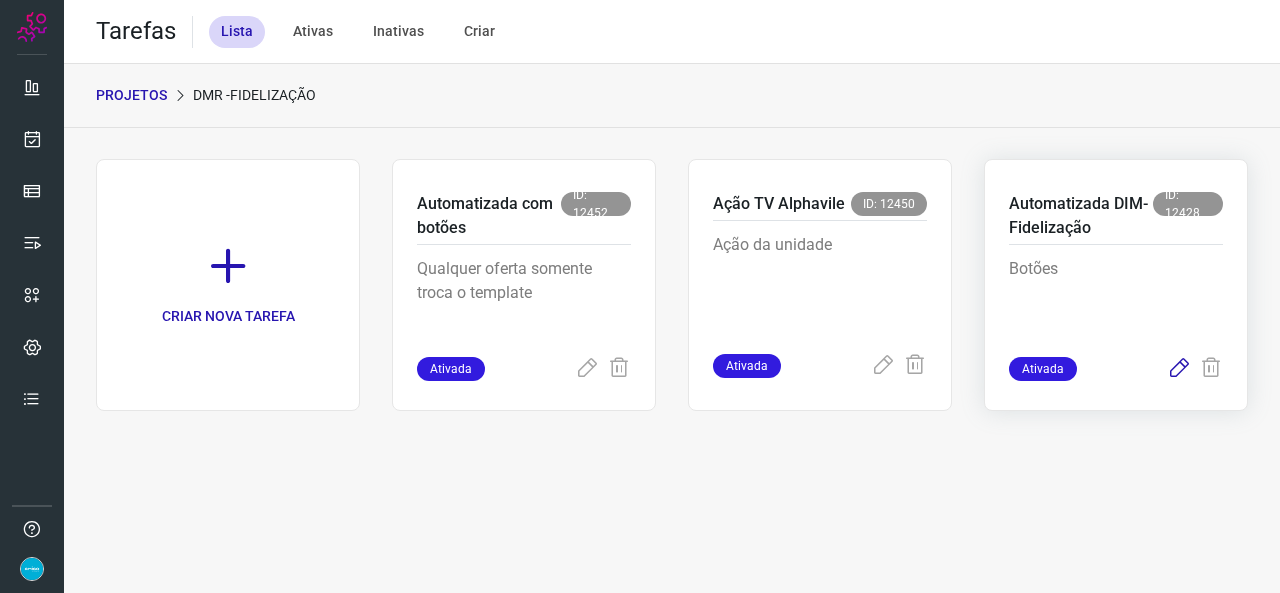 click at bounding box center [1179, 369] 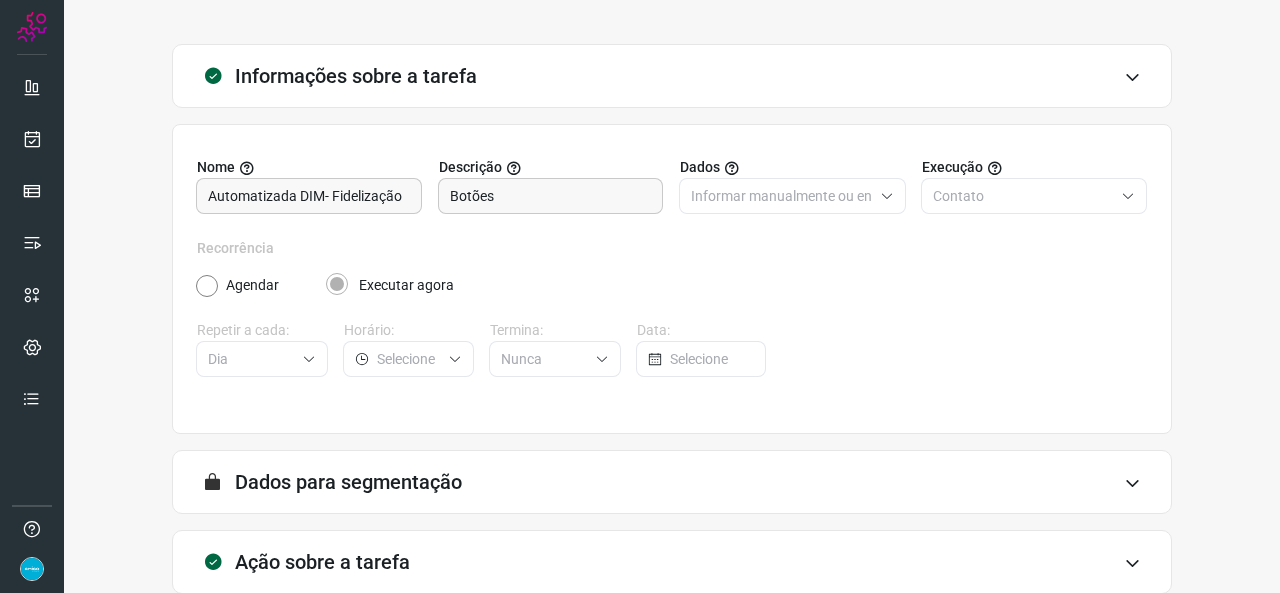 scroll, scrollTop: 187, scrollLeft: 0, axis: vertical 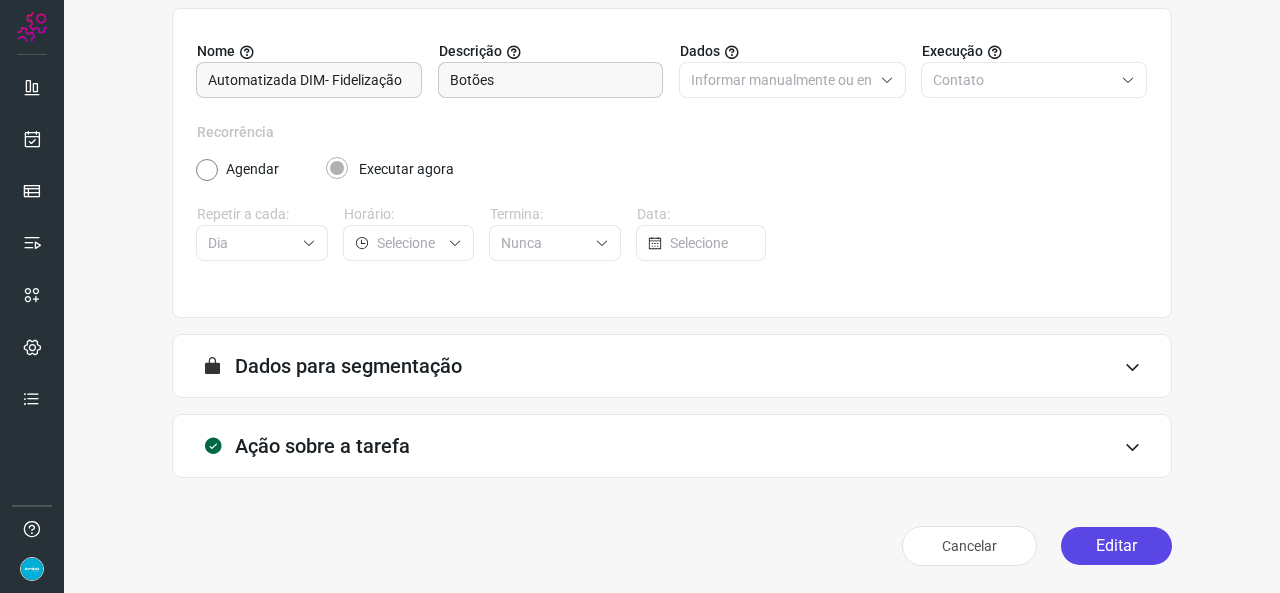 click on "Editar" at bounding box center [1116, 546] 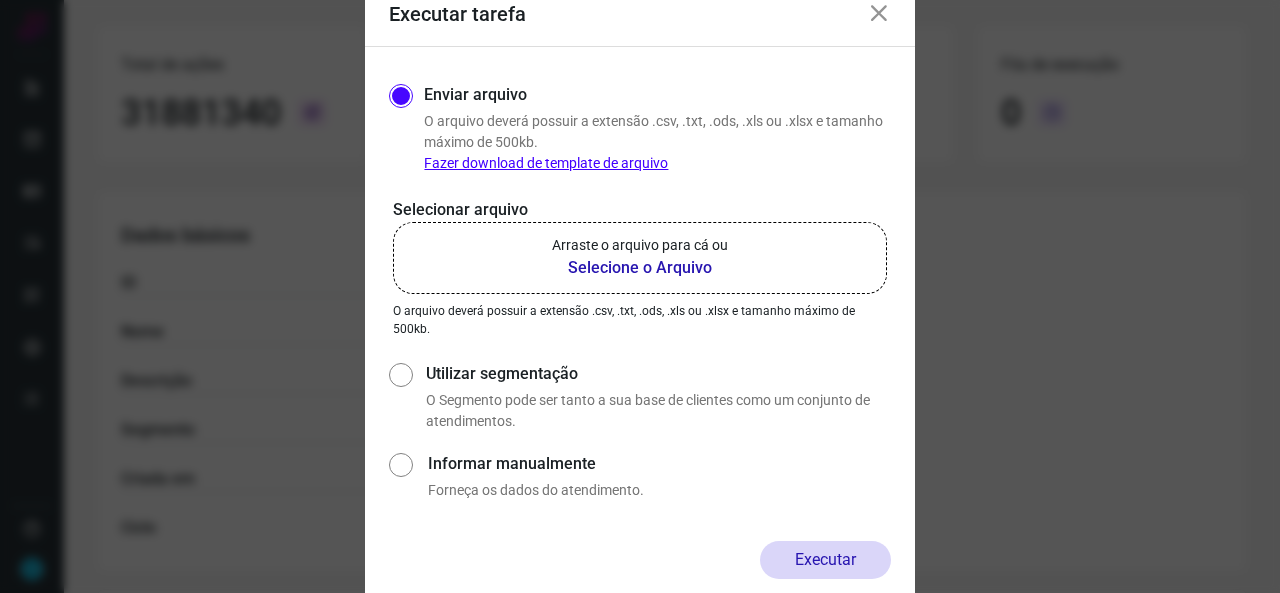 click on "Selecione o Arquivo" at bounding box center [640, 268] 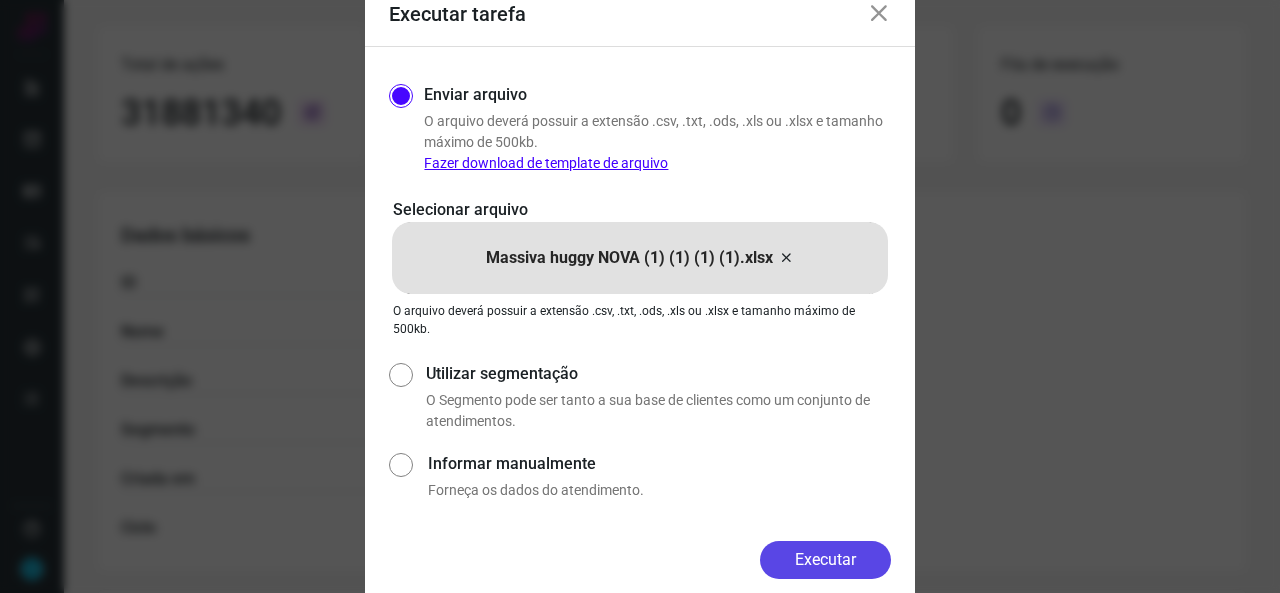click on "Executar" at bounding box center [825, 560] 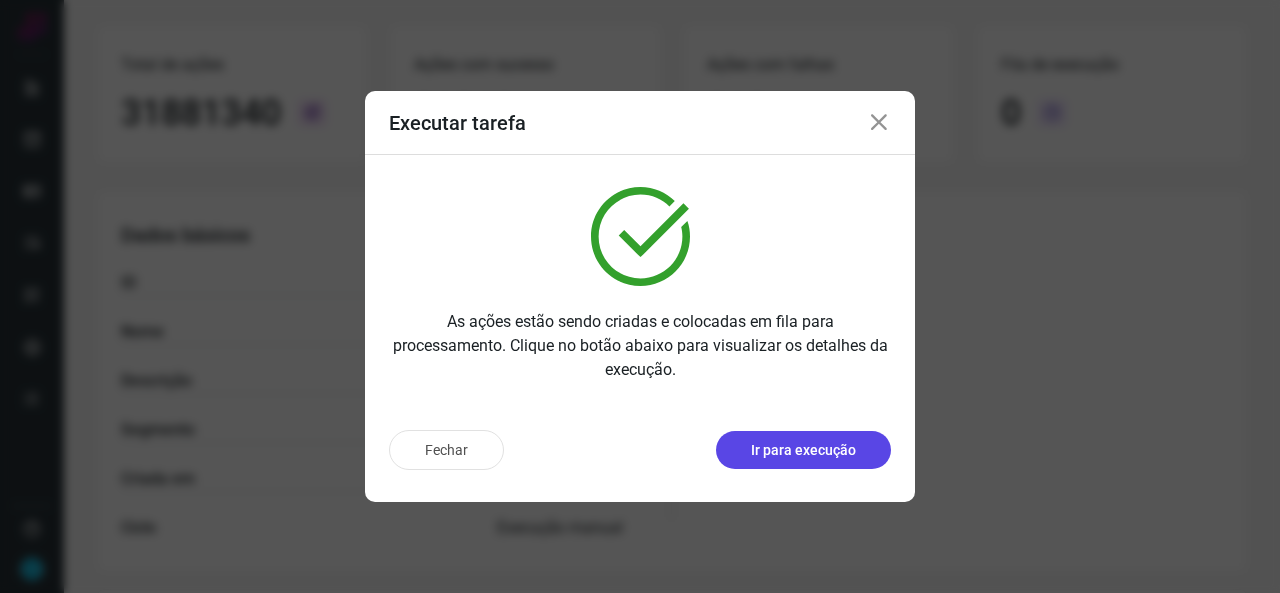 click on "Ir para execução" at bounding box center [803, 450] 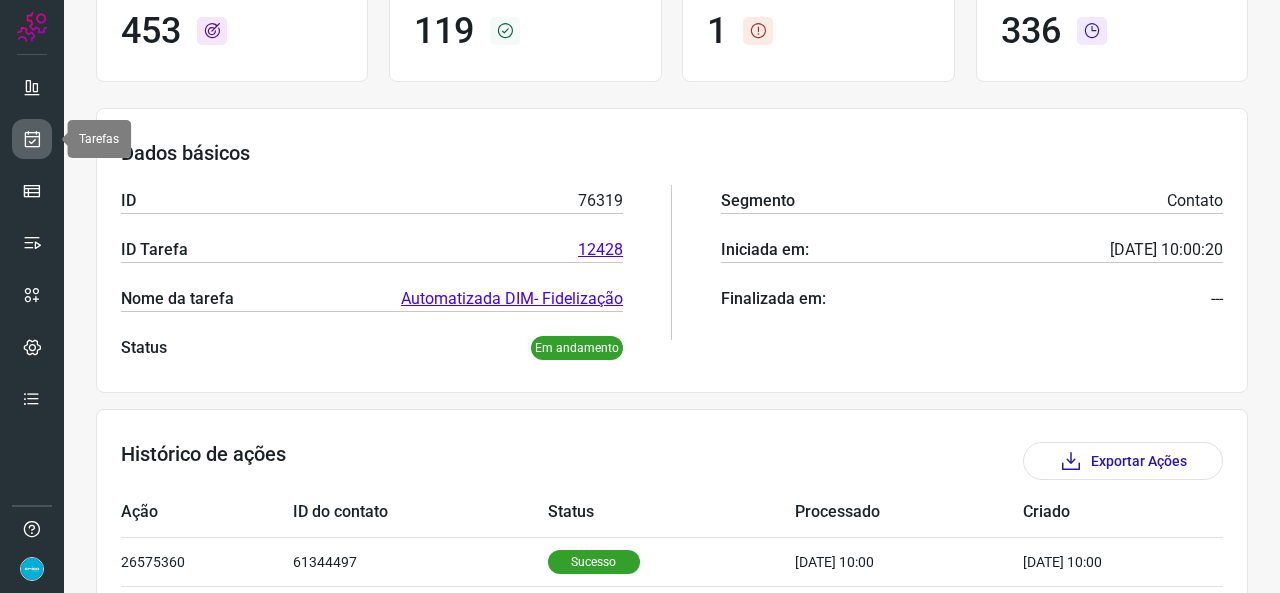 click at bounding box center [32, 139] 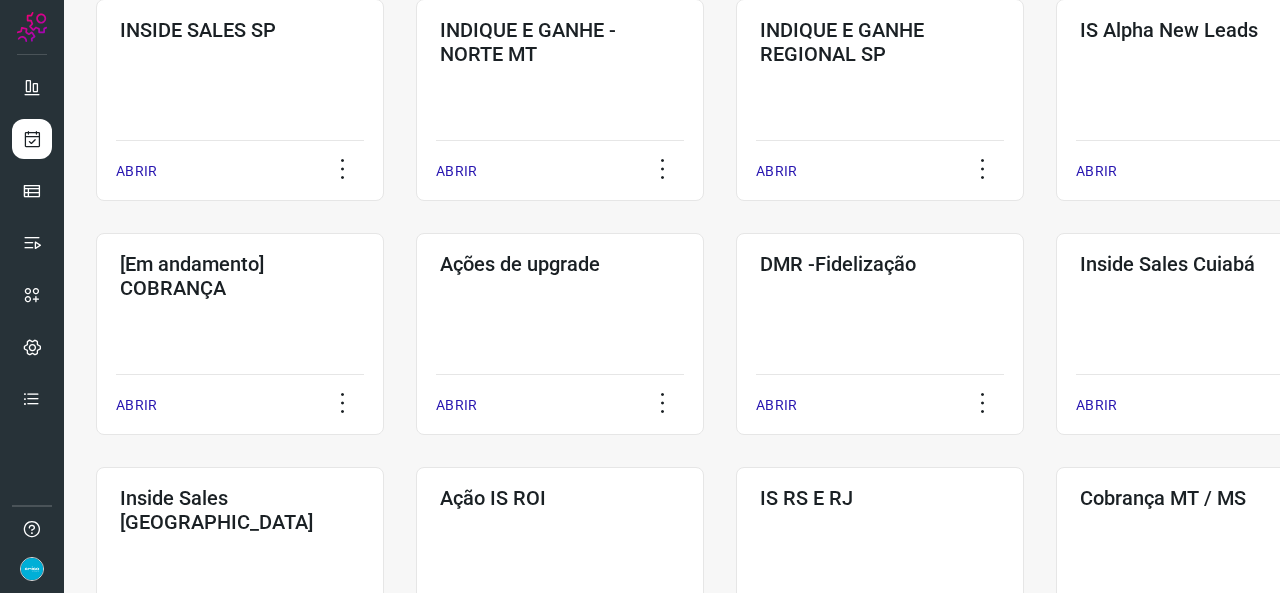 scroll, scrollTop: 652, scrollLeft: 0, axis: vertical 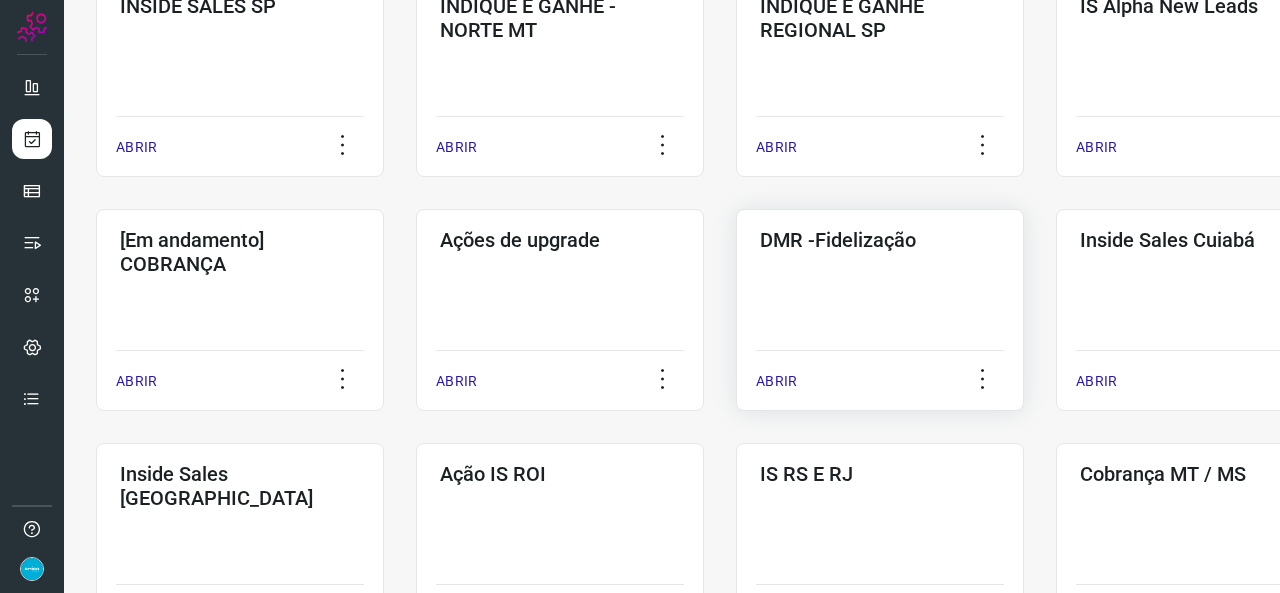 click on "ABRIR" at bounding box center (776, 381) 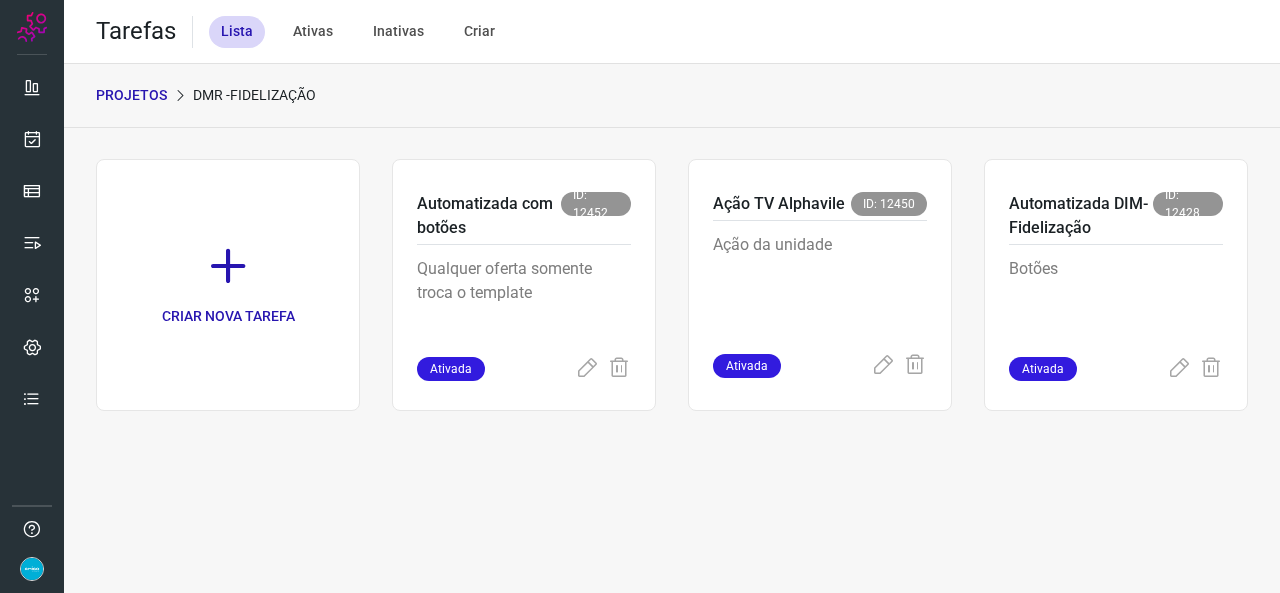 scroll, scrollTop: 0, scrollLeft: 0, axis: both 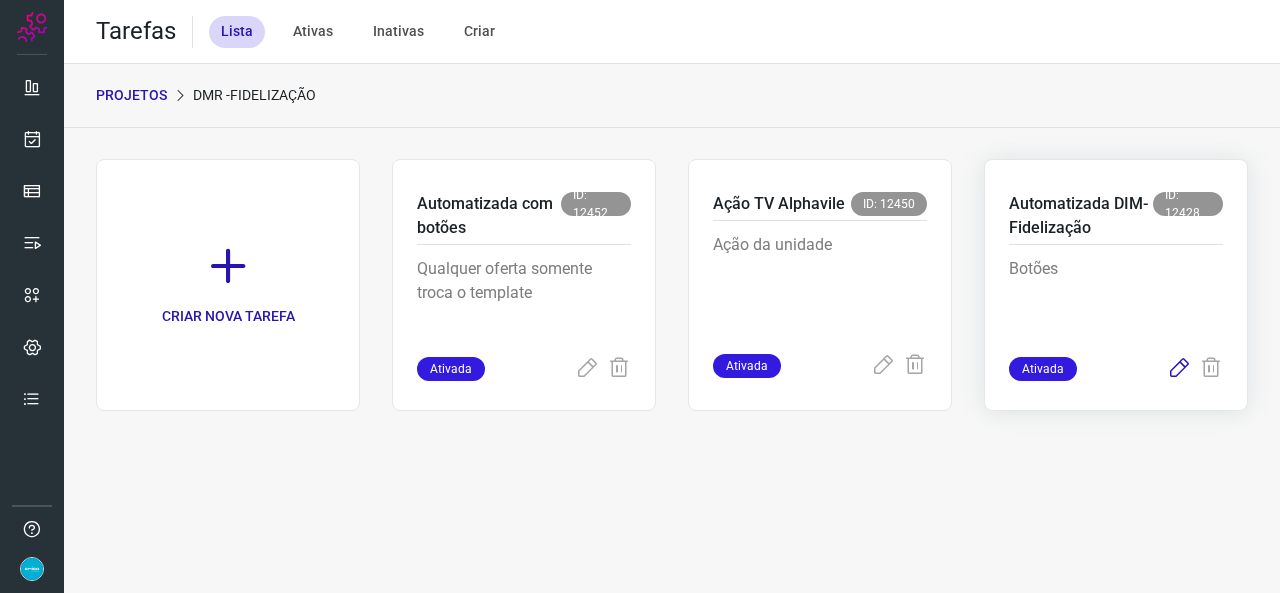click at bounding box center [1179, 369] 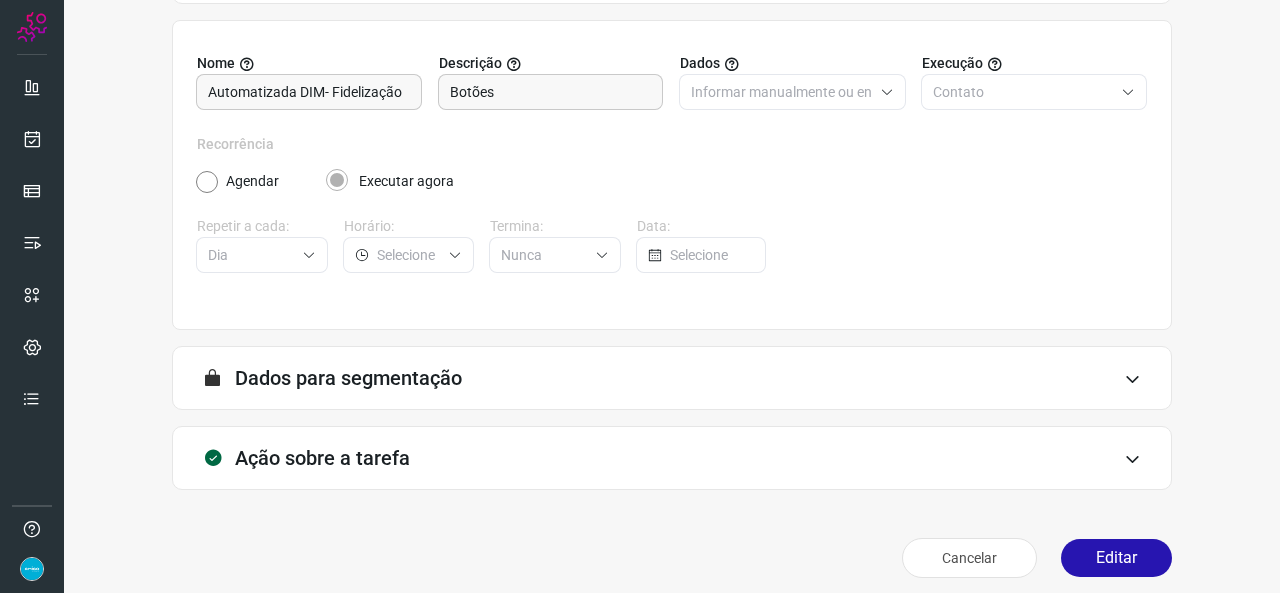 scroll, scrollTop: 187, scrollLeft: 0, axis: vertical 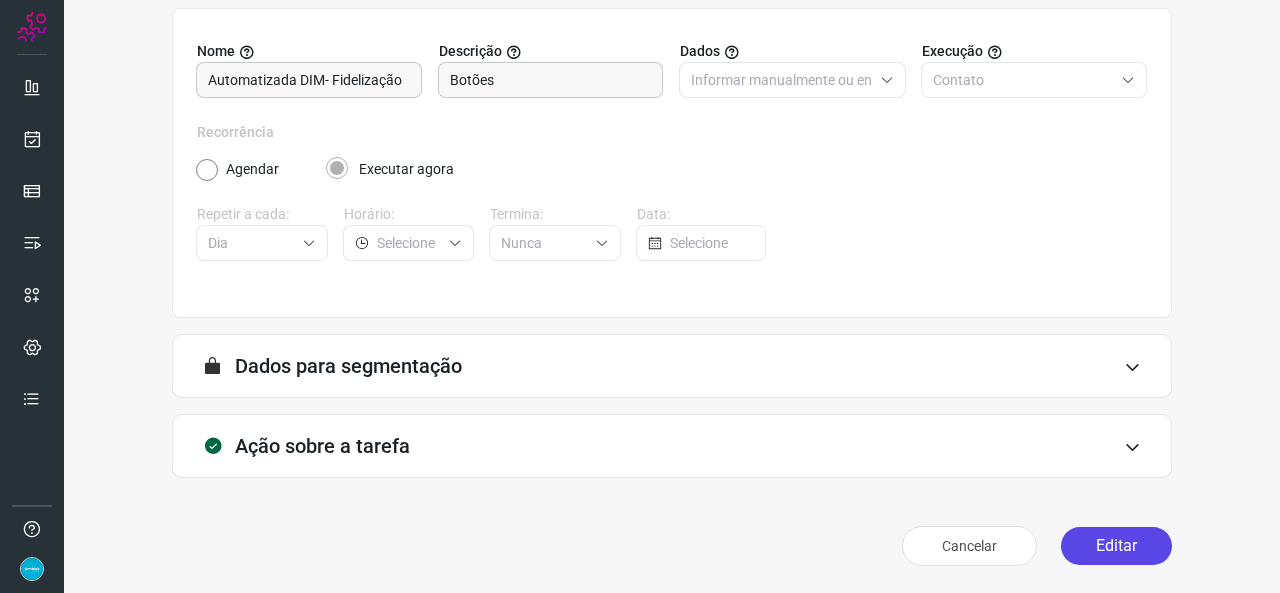click on "Editar" at bounding box center [1116, 546] 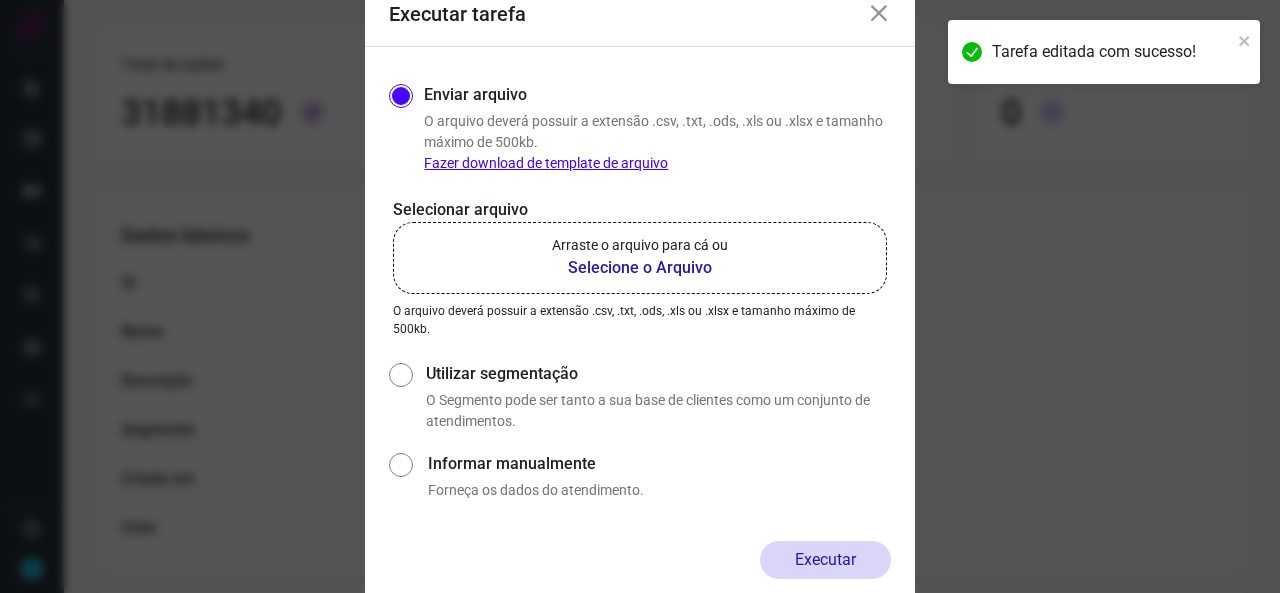 click on "Selecione o Arquivo" at bounding box center (640, 268) 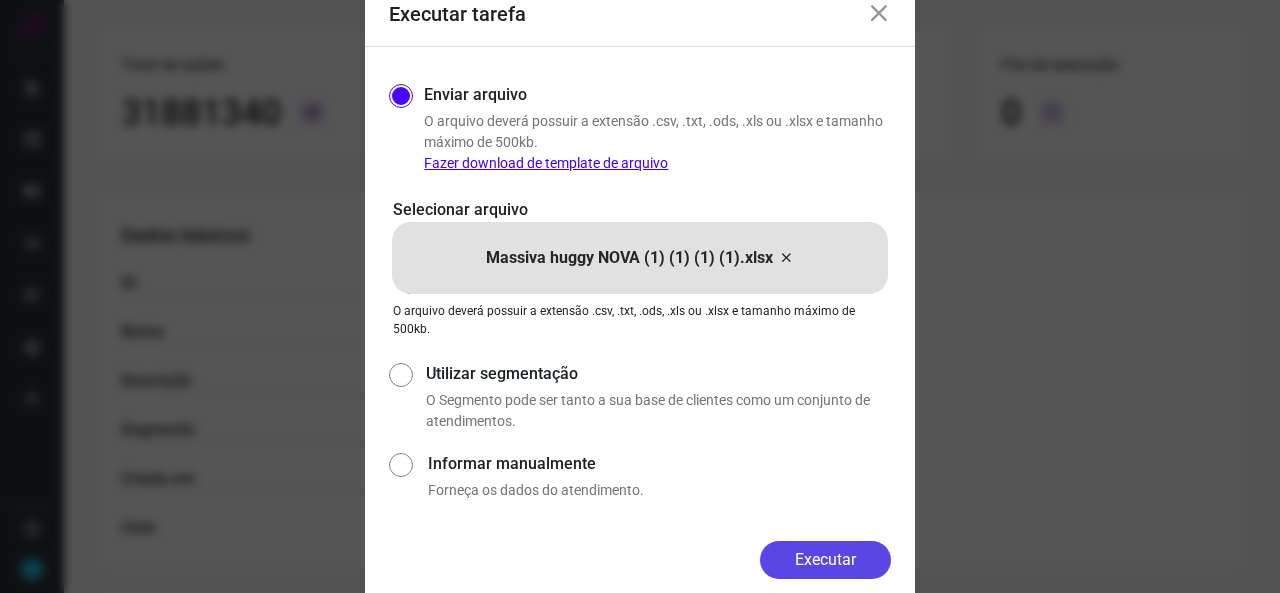 click on "Executar" at bounding box center (825, 560) 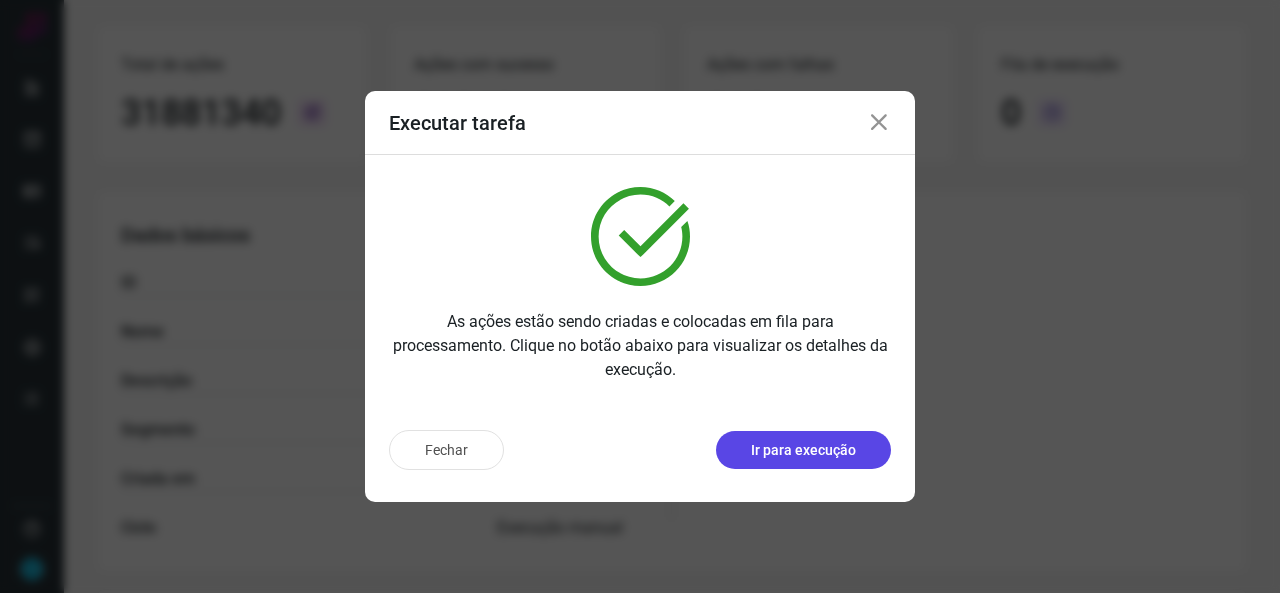 click on "Ir para execução" at bounding box center (803, 450) 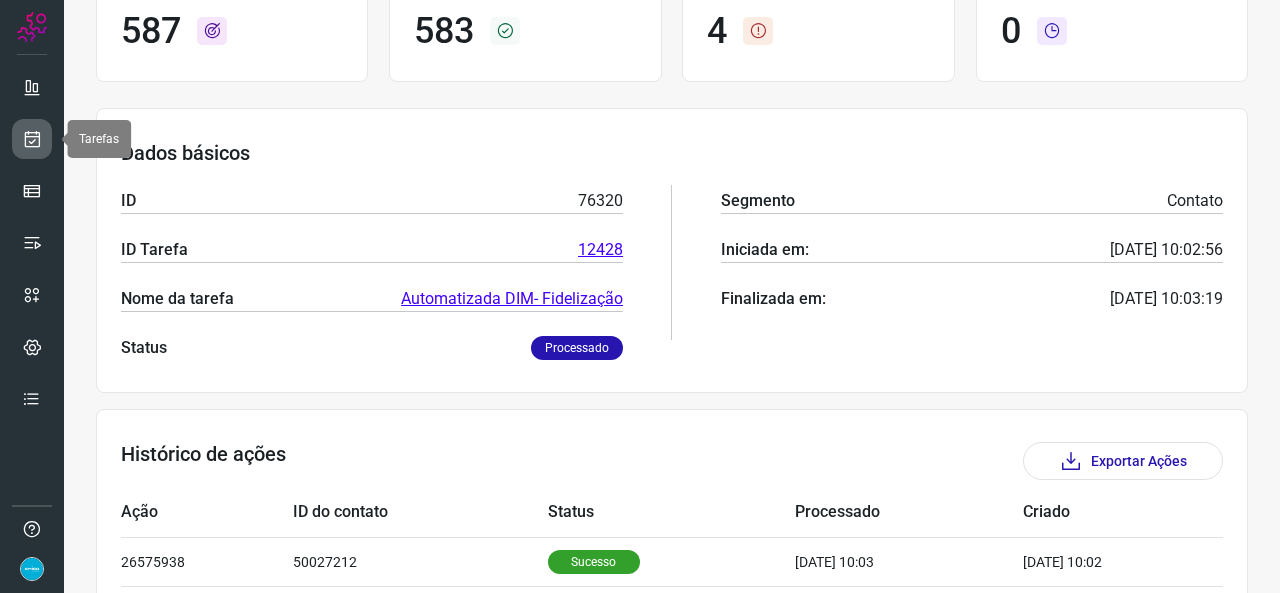 click at bounding box center [32, 139] 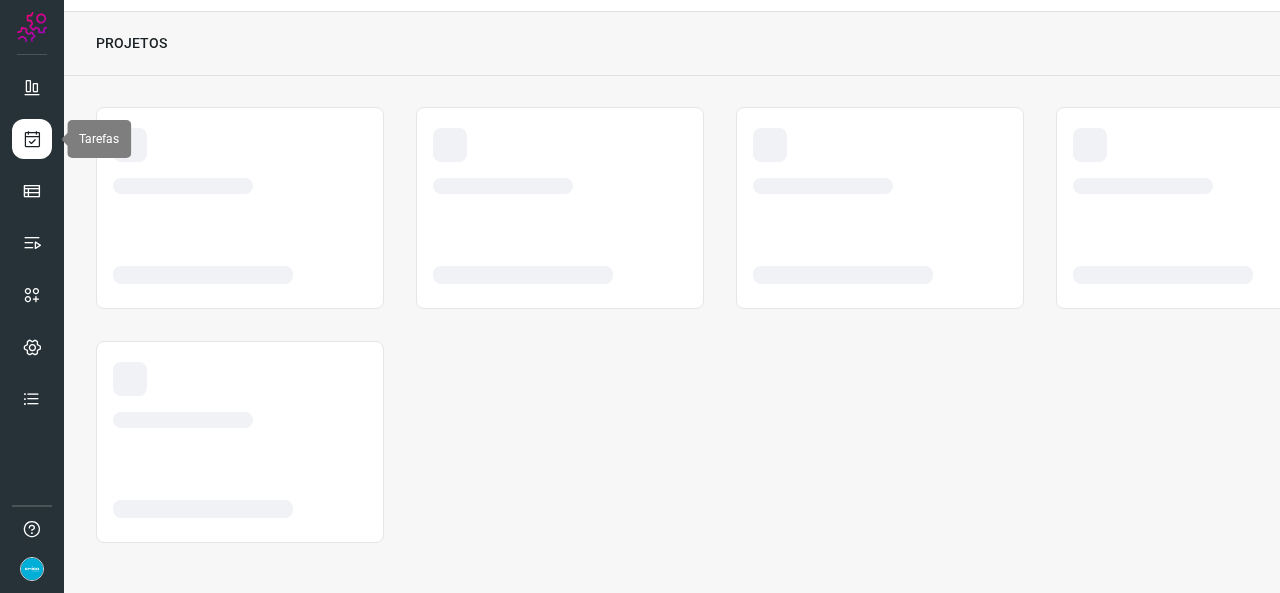 scroll, scrollTop: 52, scrollLeft: 0, axis: vertical 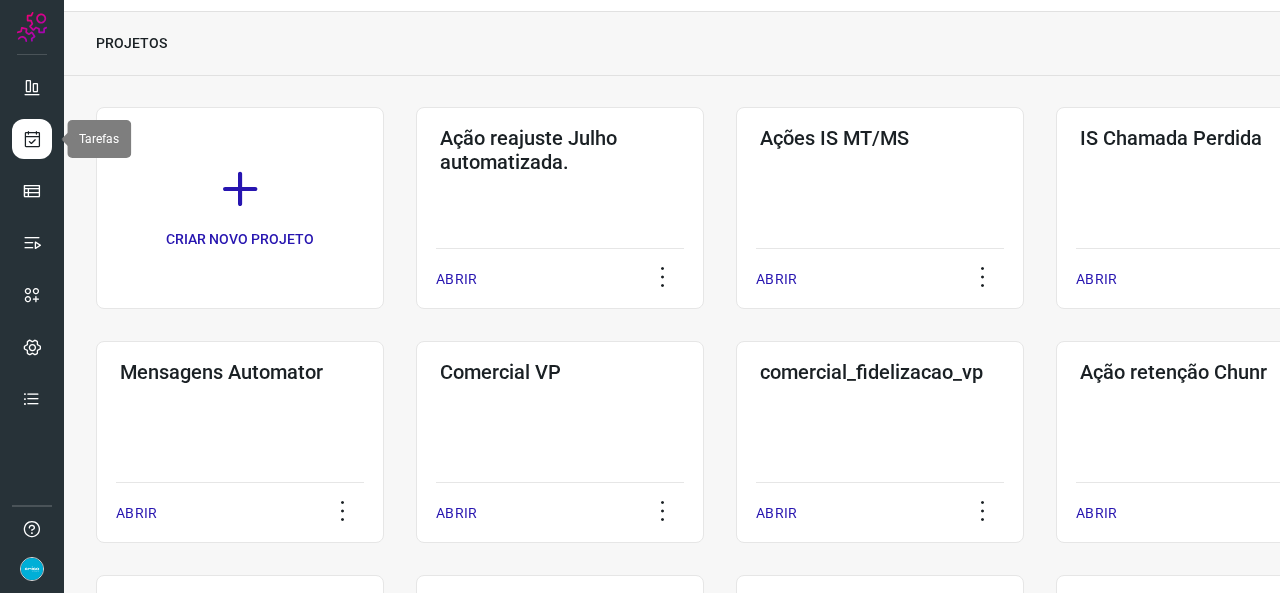 click at bounding box center (32, 139) 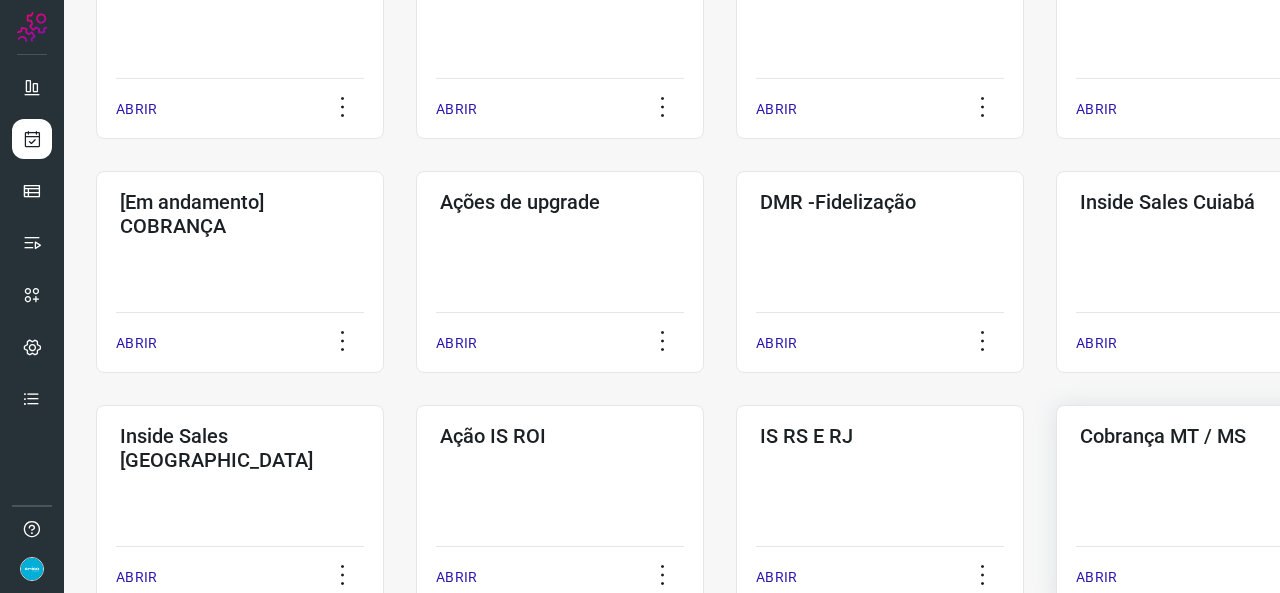 scroll, scrollTop: 752, scrollLeft: 0, axis: vertical 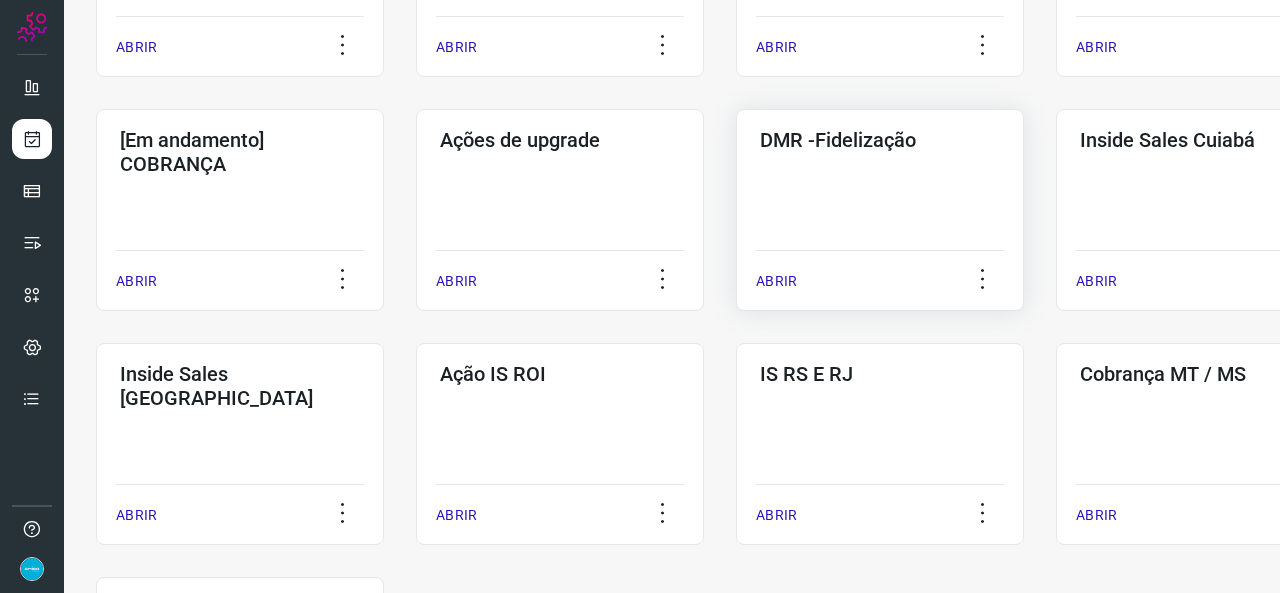 click on "ABRIR" at bounding box center (776, 281) 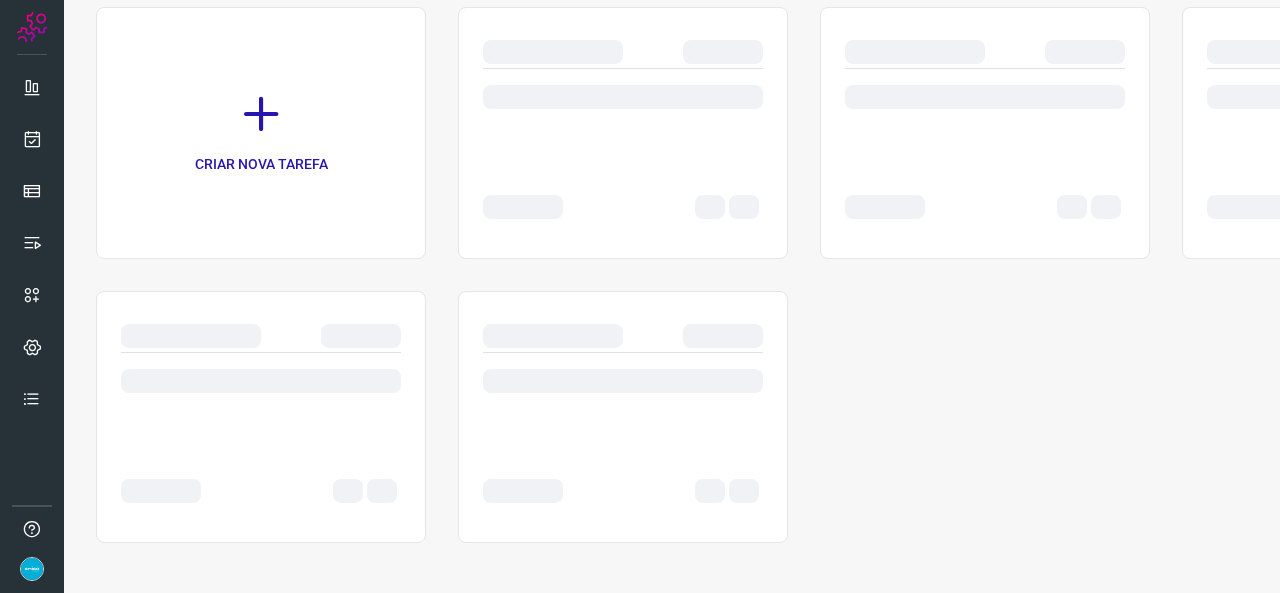 scroll, scrollTop: 0, scrollLeft: 0, axis: both 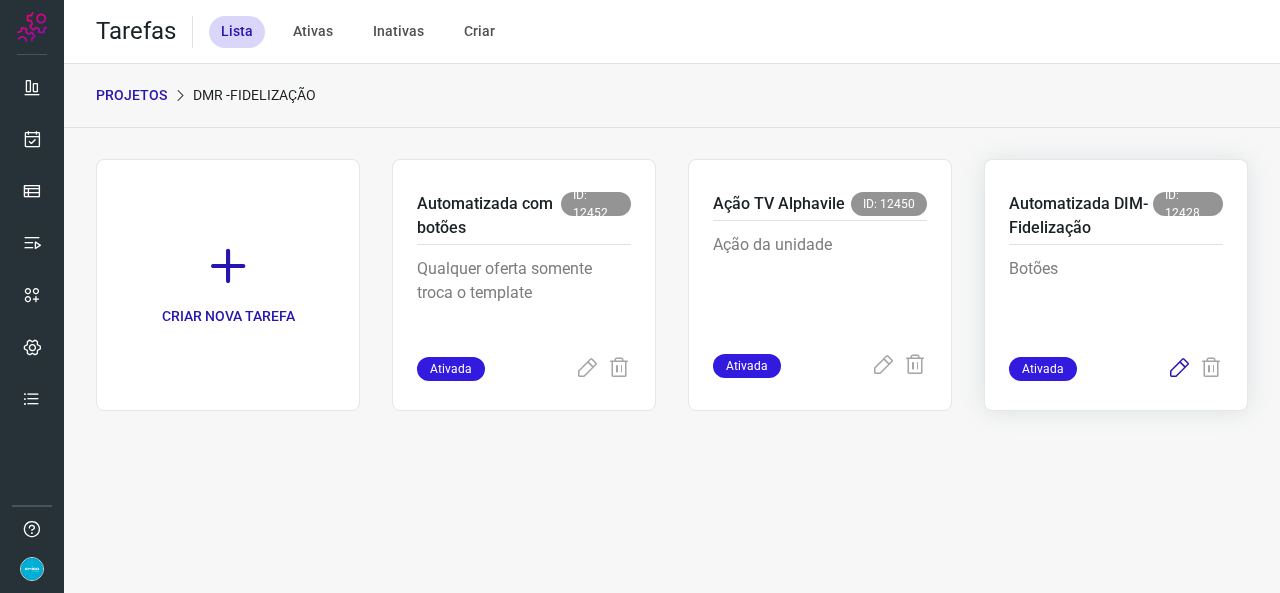 click at bounding box center (1179, 369) 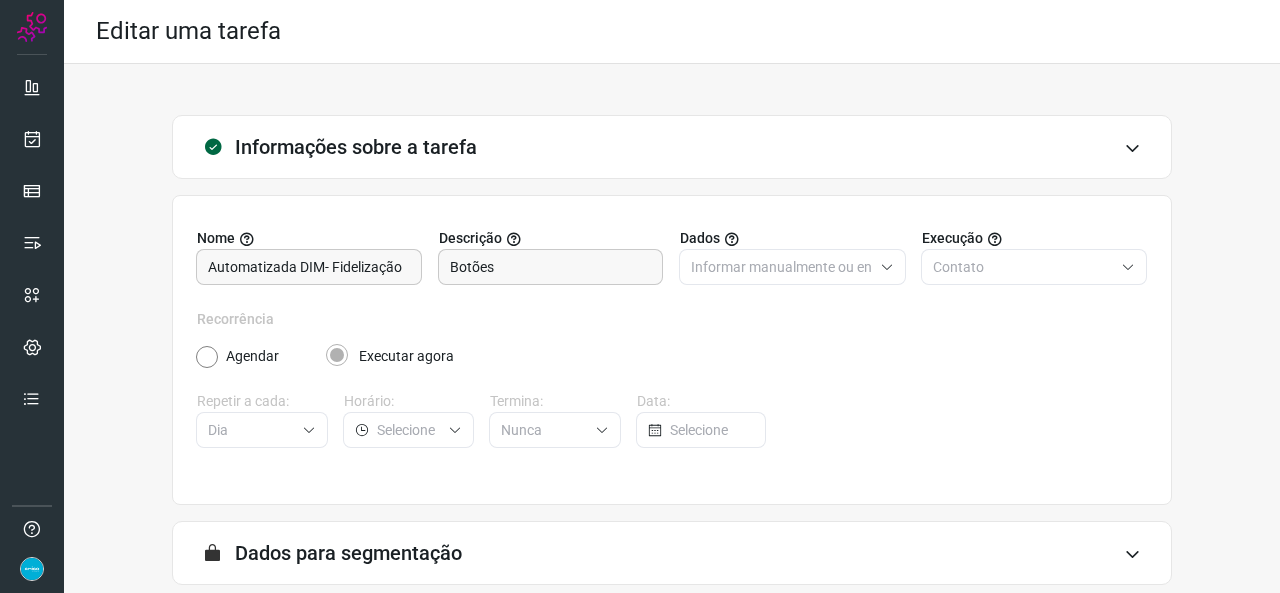 scroll, scrollTop: 187, scrollLeft: 0, axis: vertical 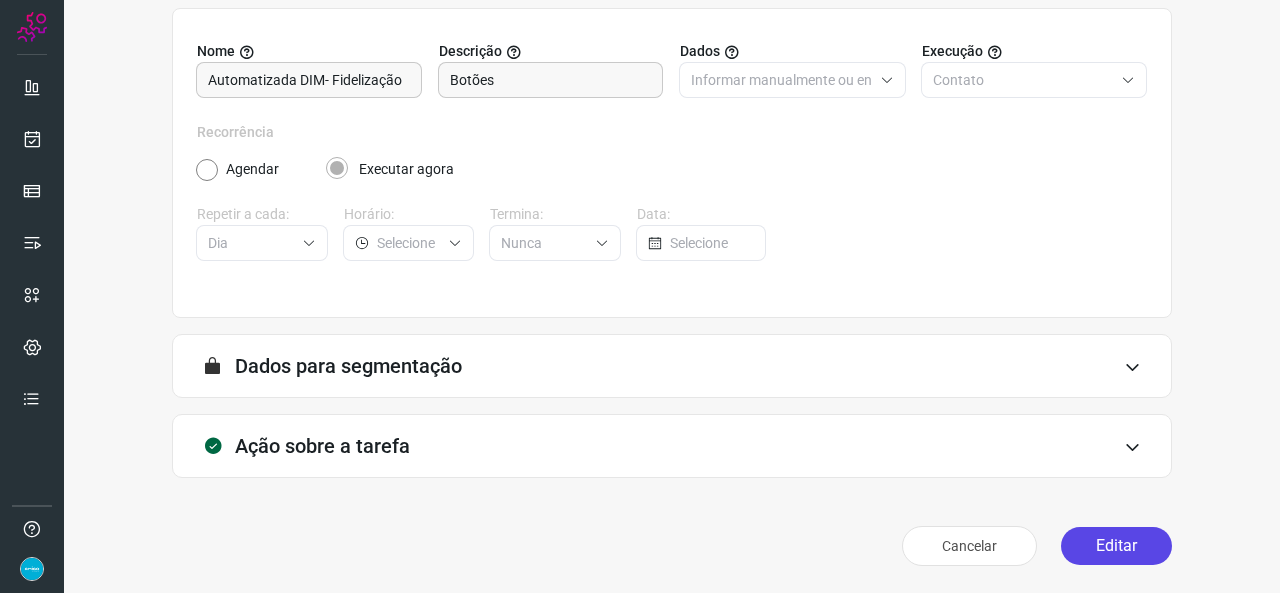 click on "Editar" at bounding box center [1116, 546] 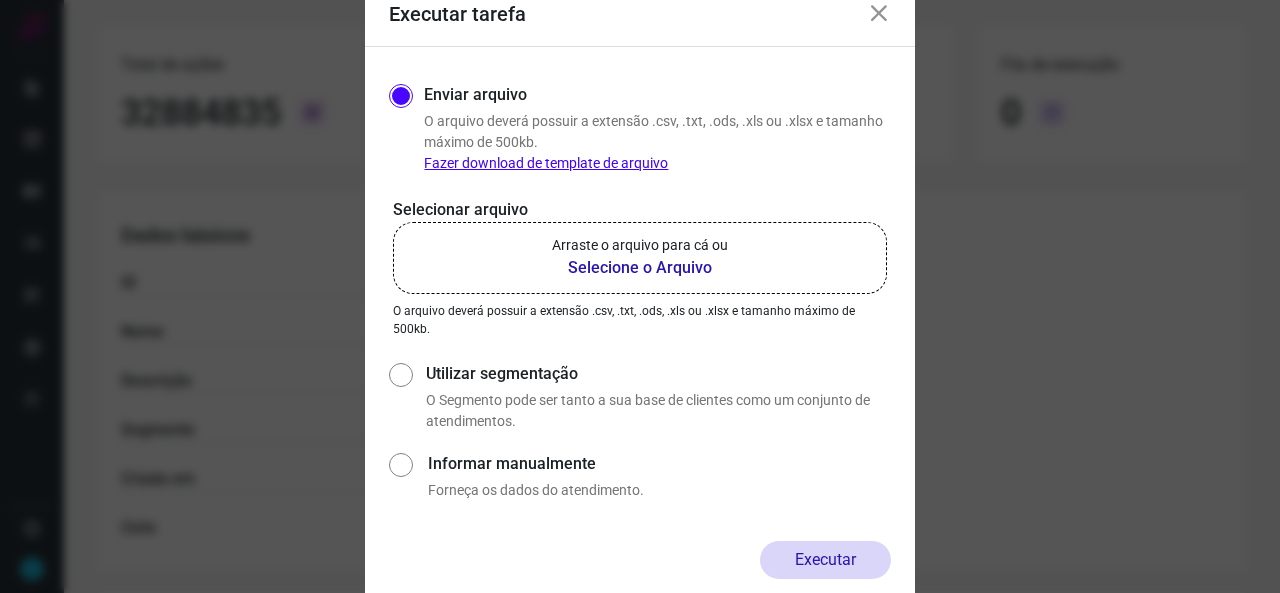 click on "Selecione o Arquivo" at bounding box center (640, 268) 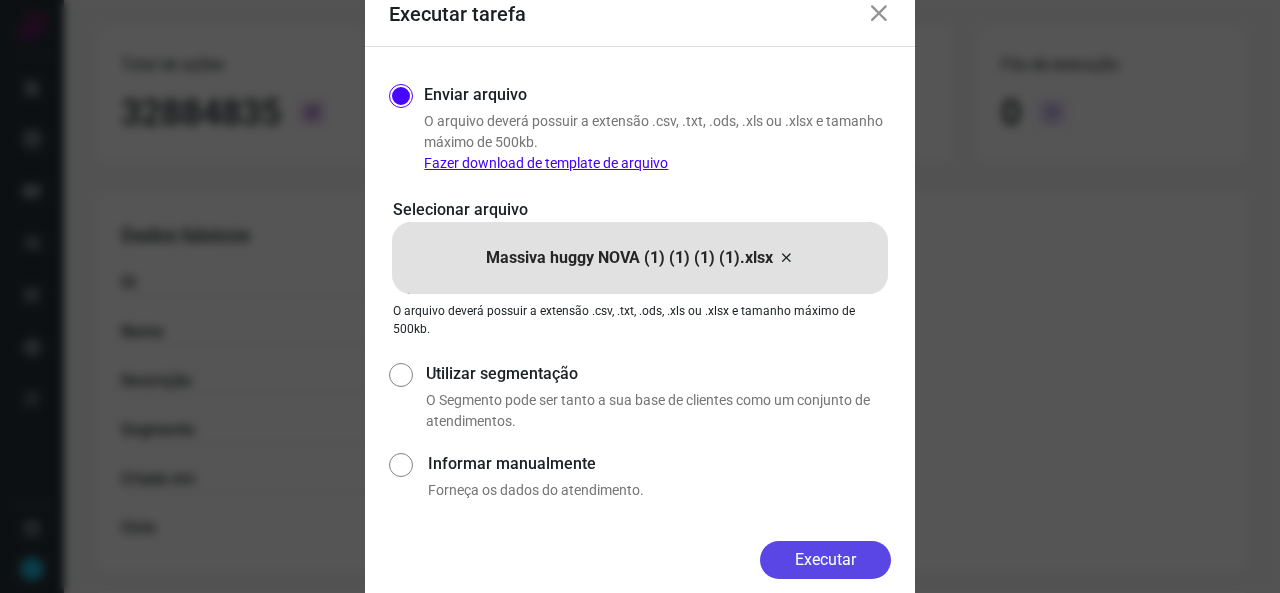 click on "Executar" at bounding box center [825, 560] 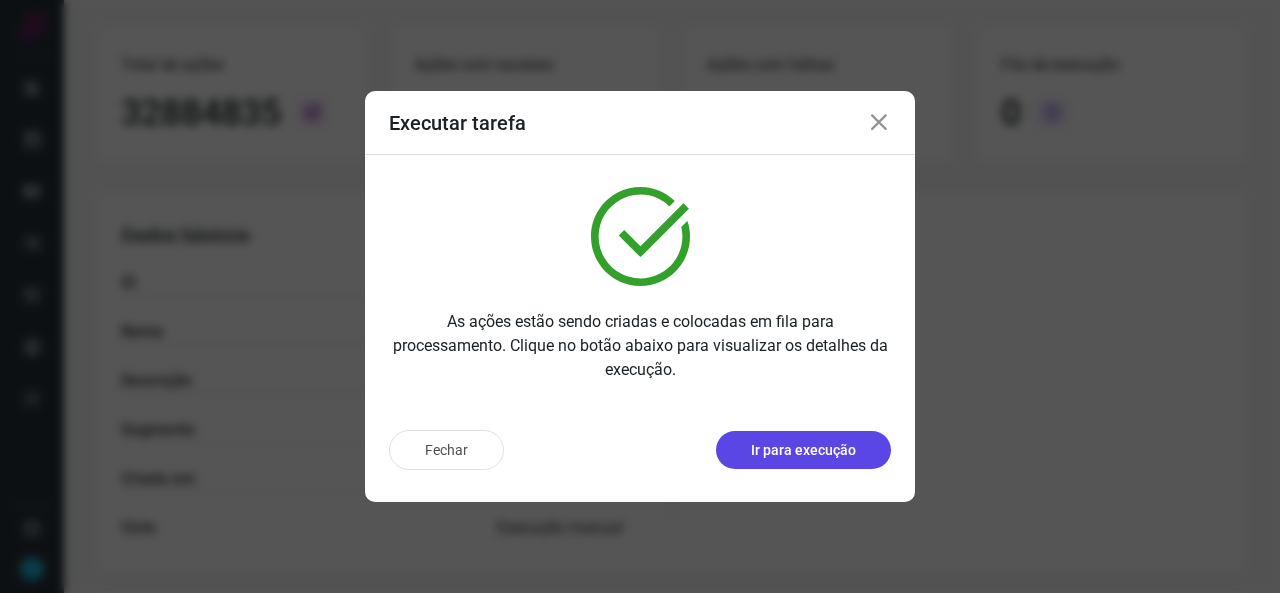 click on "Ir para execução" at bounding box center (803, 450) 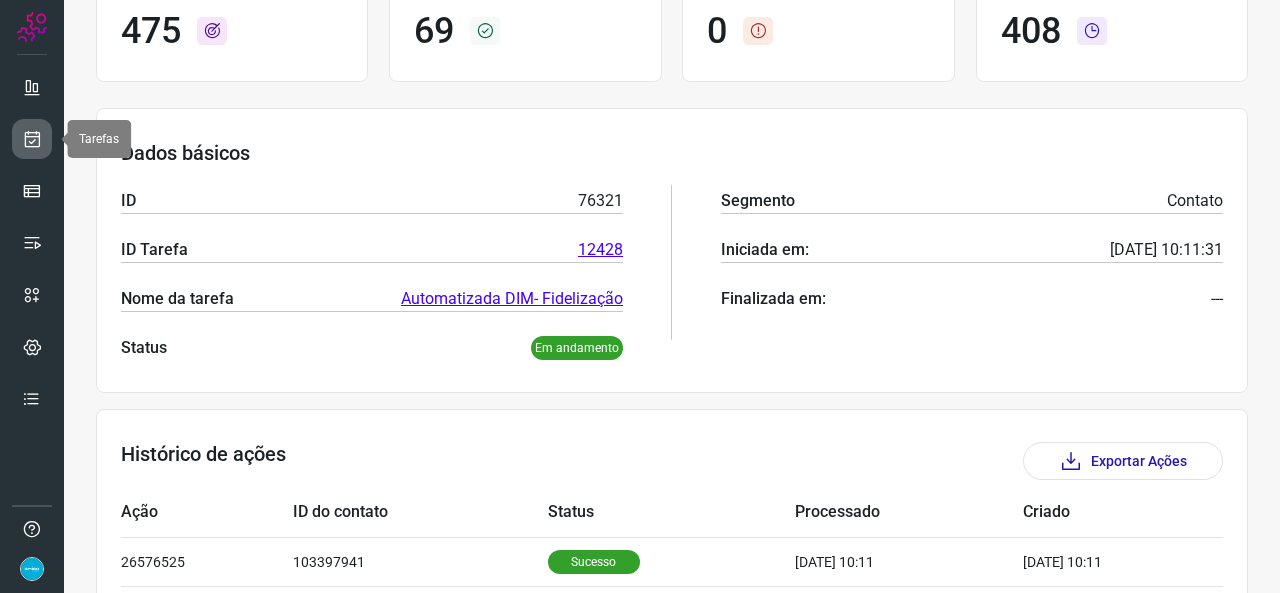 click at bounding box center [32, 139] 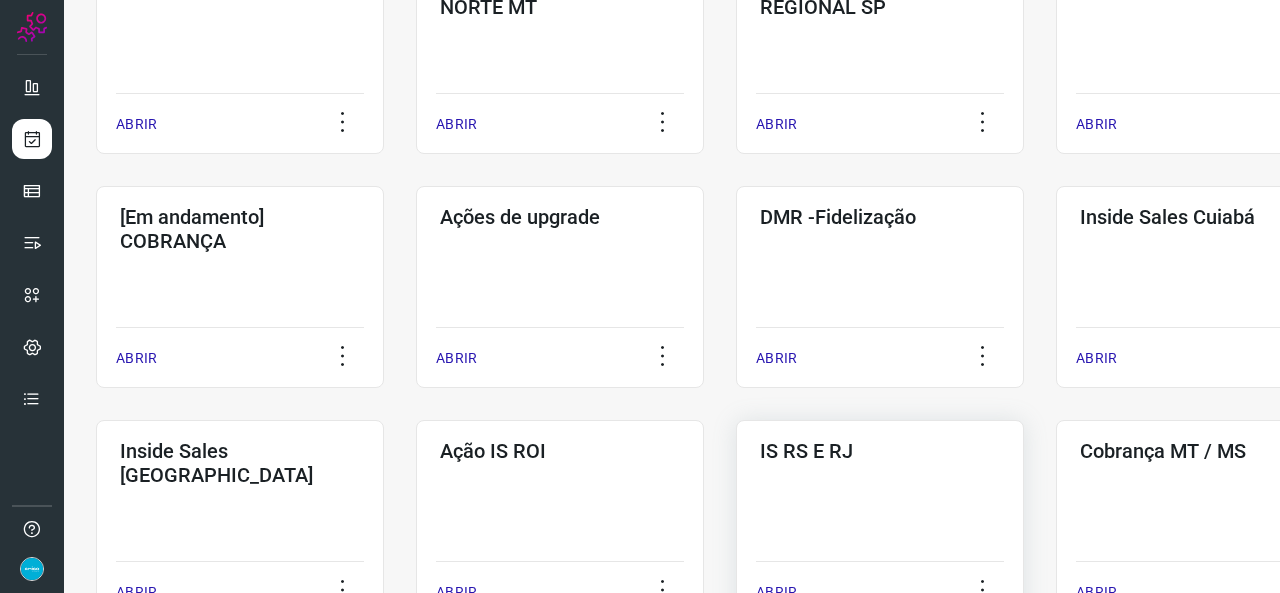 scroll, scrollTop: 752, scrollLeft: 0, axis: vertical 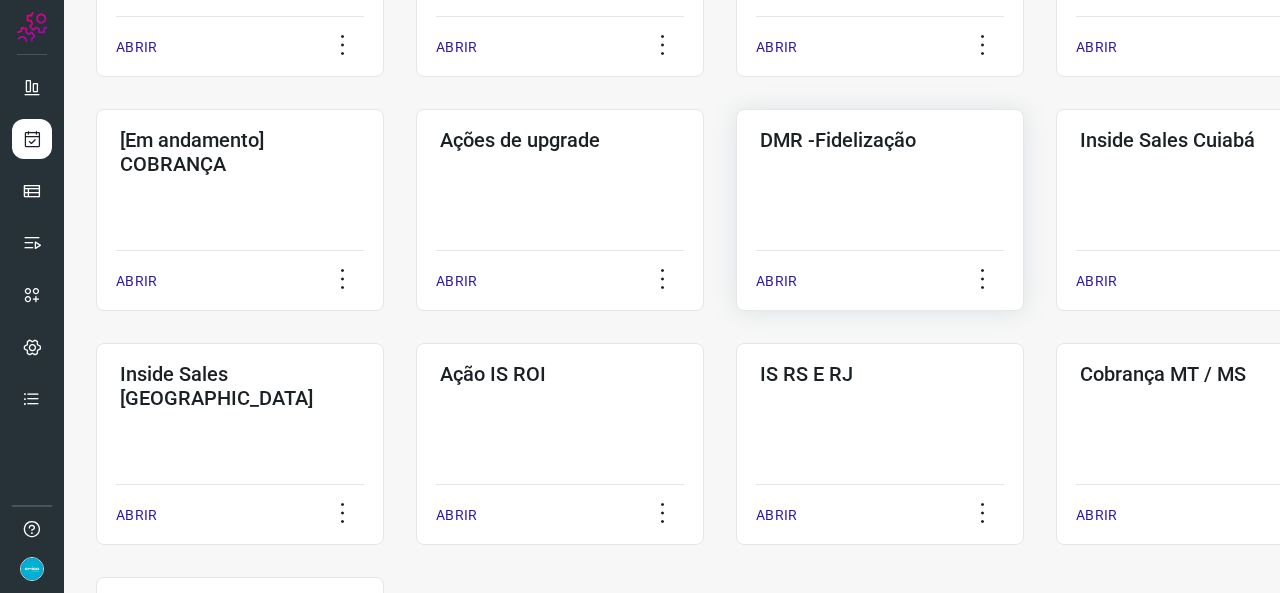 click on "ABRIR" at bounding box center (776, 281) 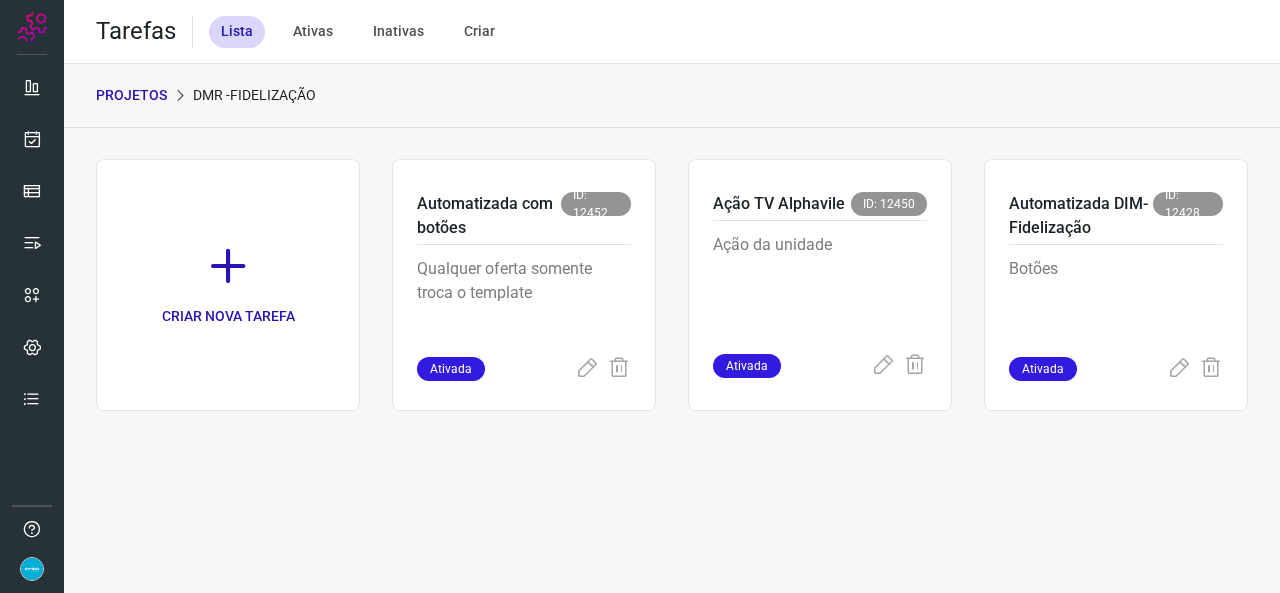 scroll, scrollTop: 0, scrollLeft: 0, axis: both 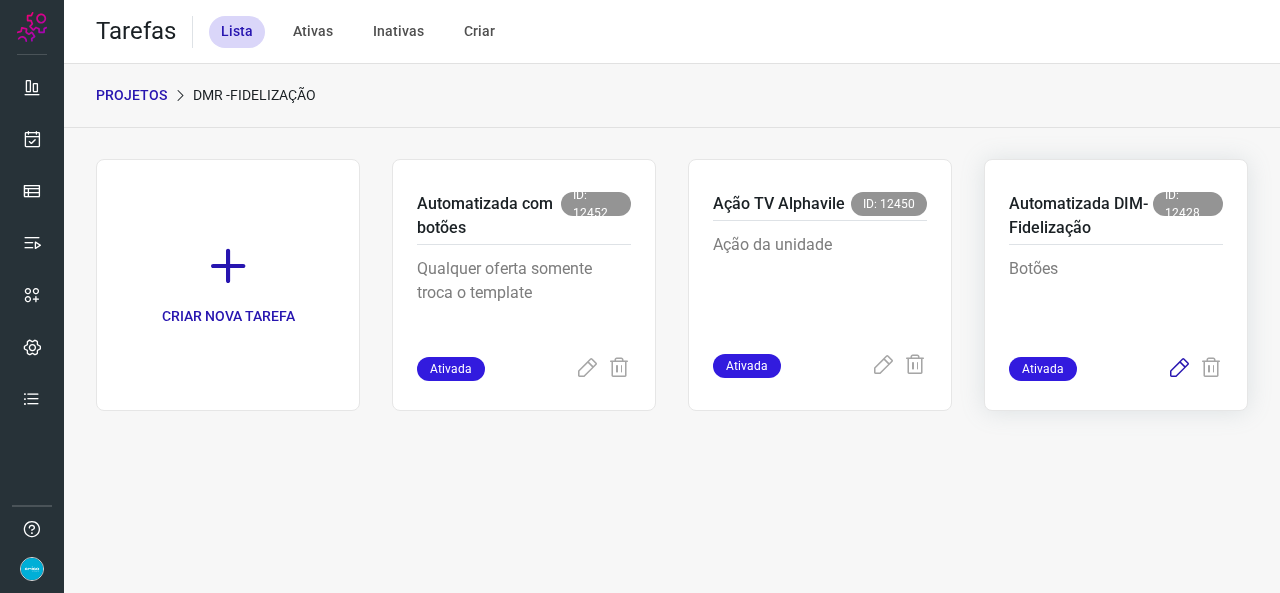 click at bounding box center (1179, 369) 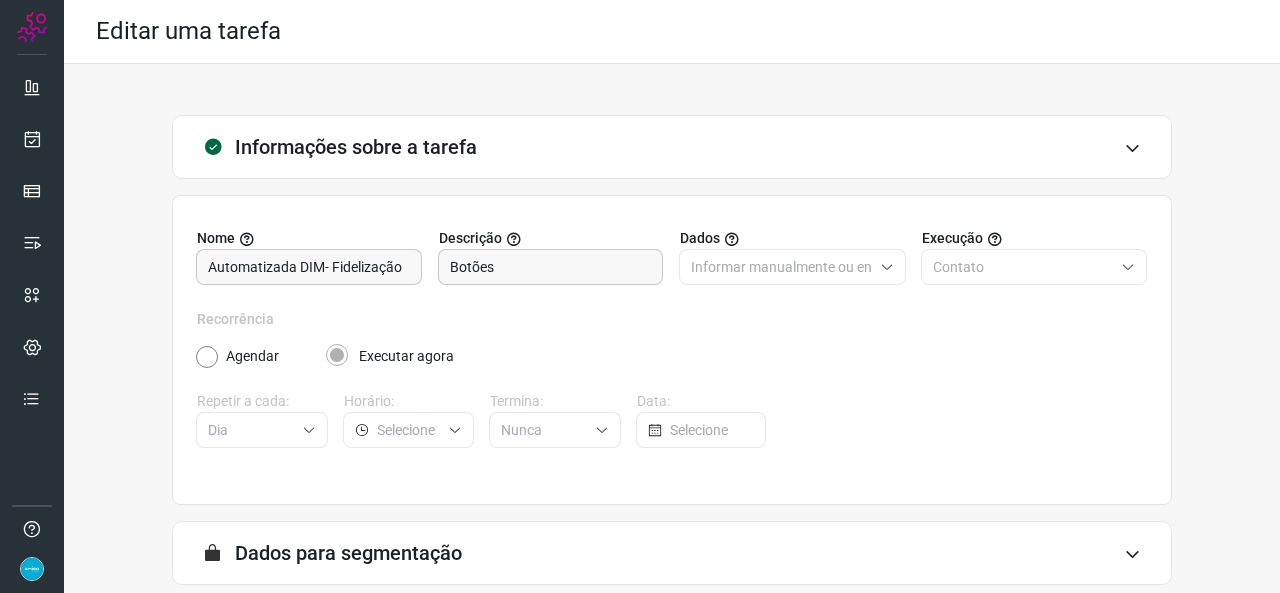 scroll, scrollTop: 187, scrollLeft: 0, axis: vertical 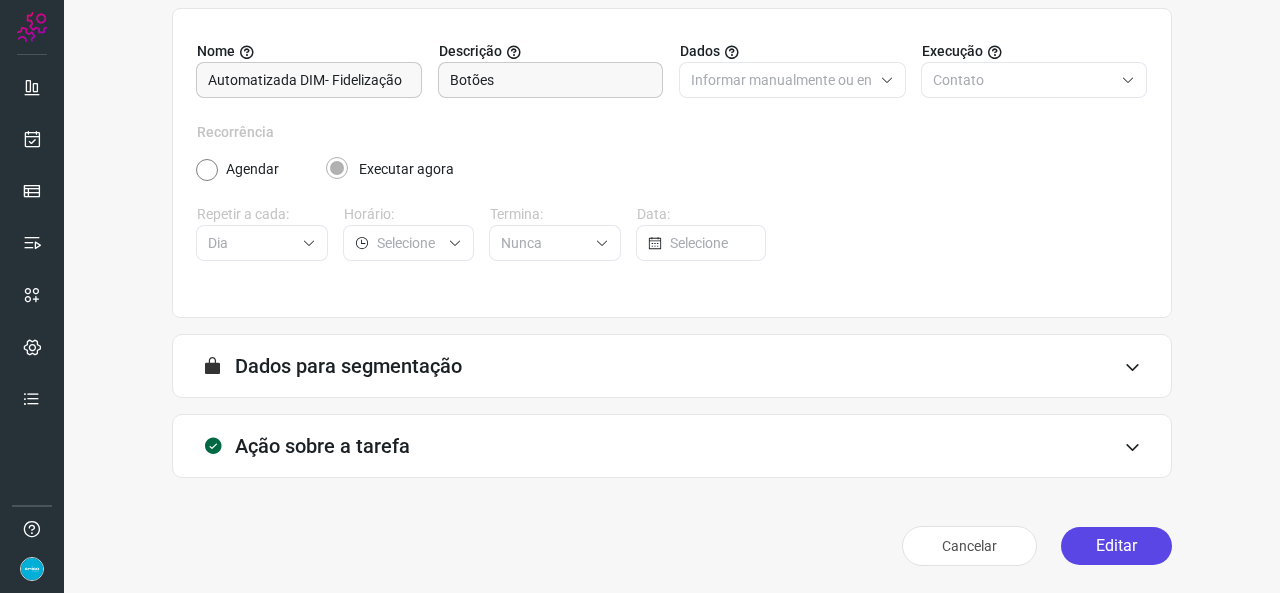 click on "Editar" at bounding box center (1116, 546) 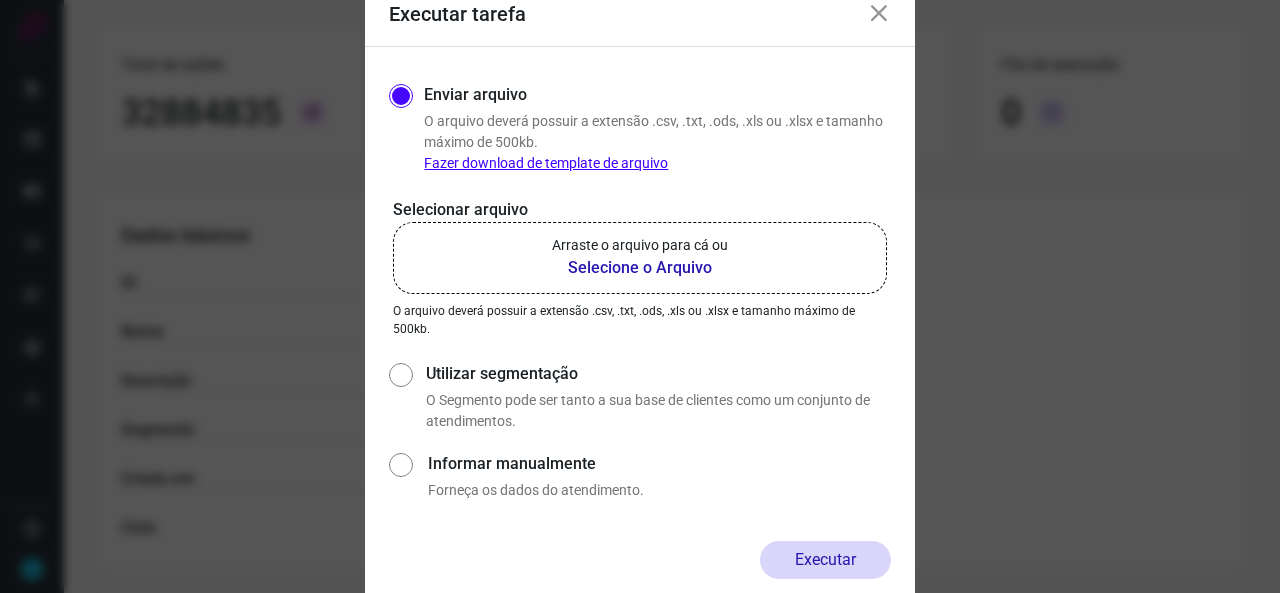 click on "Selecione o Arquivo" at bounding box center [640, 268] 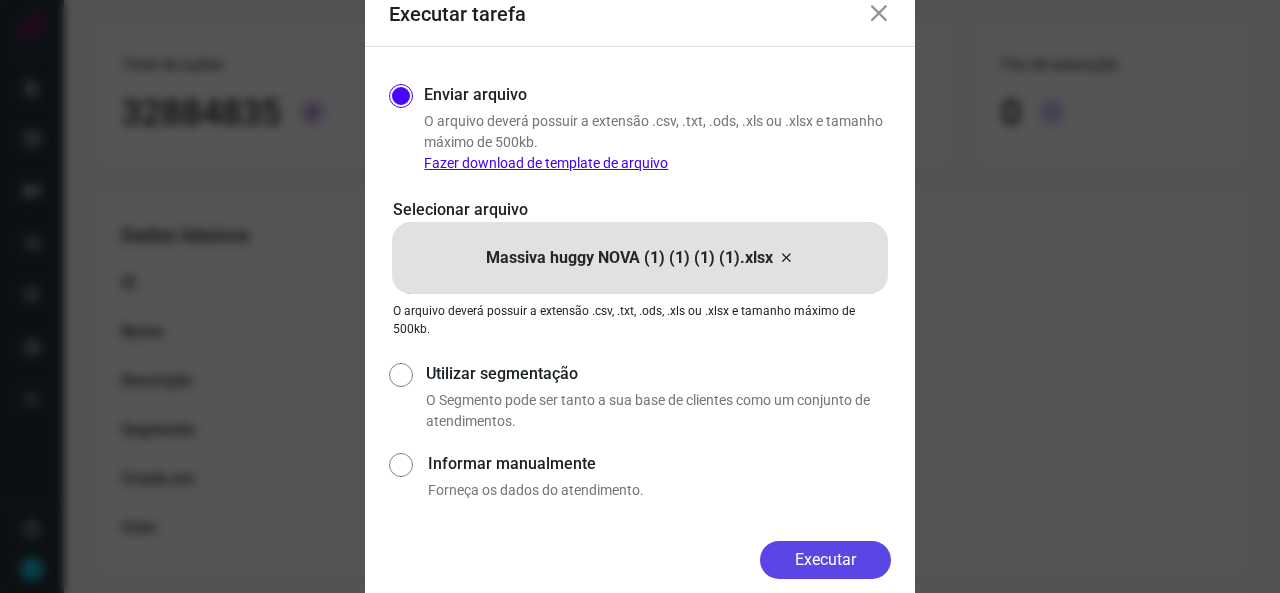 click on "Executar" at bounding box center (825, 560) 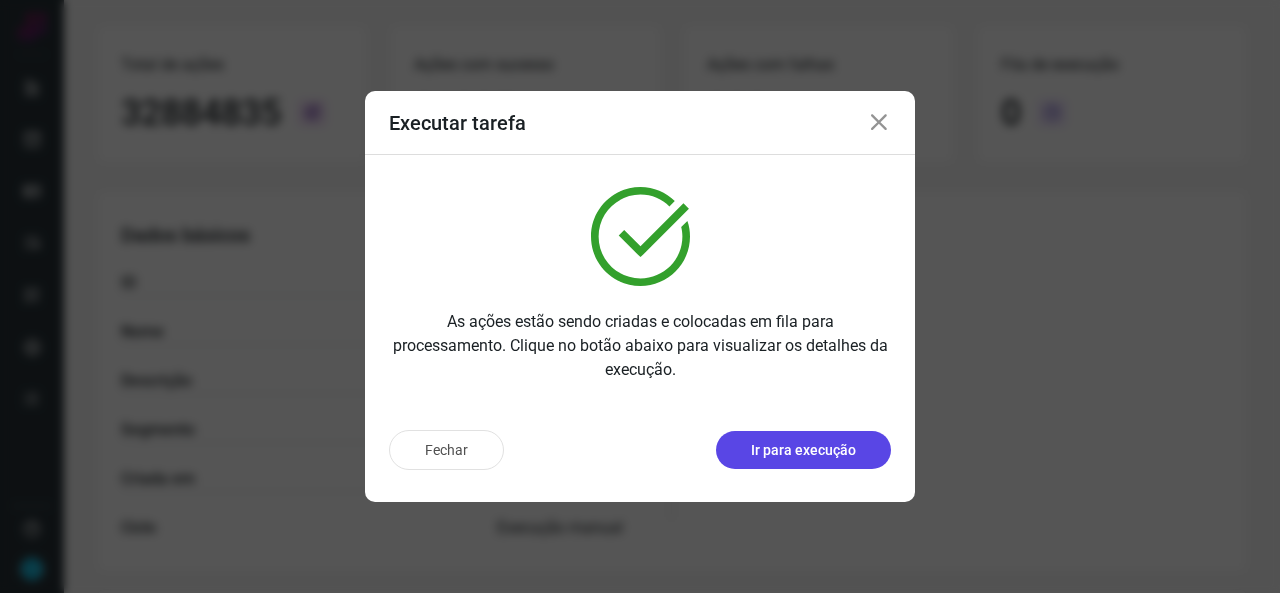click on "Ir para execução" at bounding box center (803, 450) 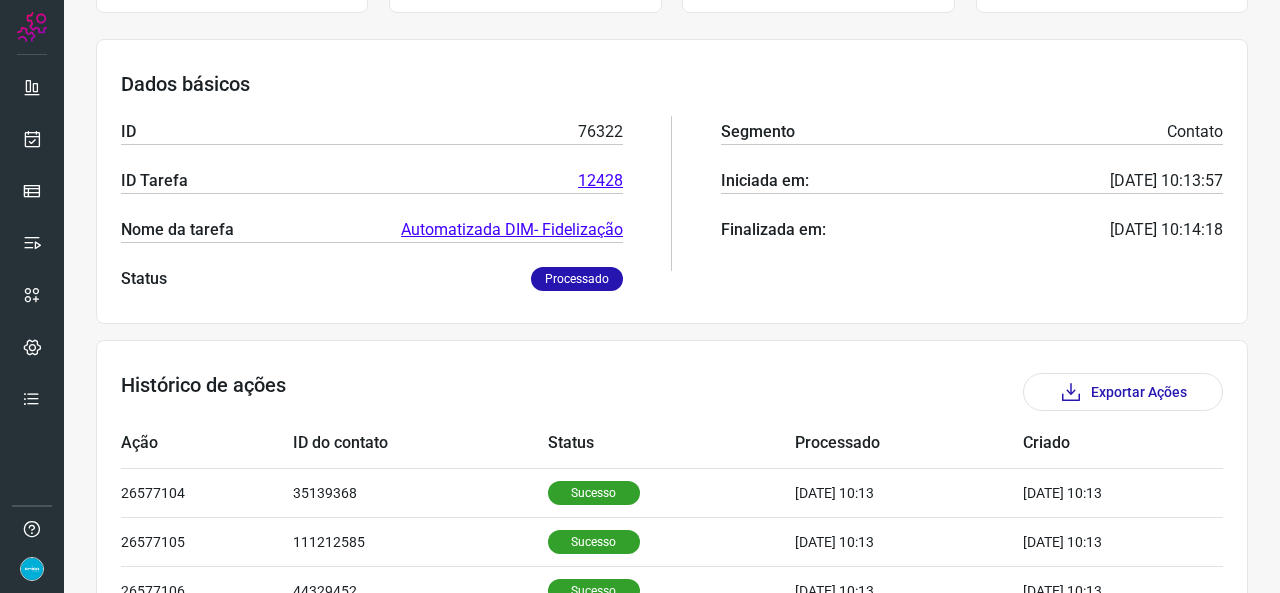scroll, scrollTop: 287, scrollLeft: 0, axis: vertical 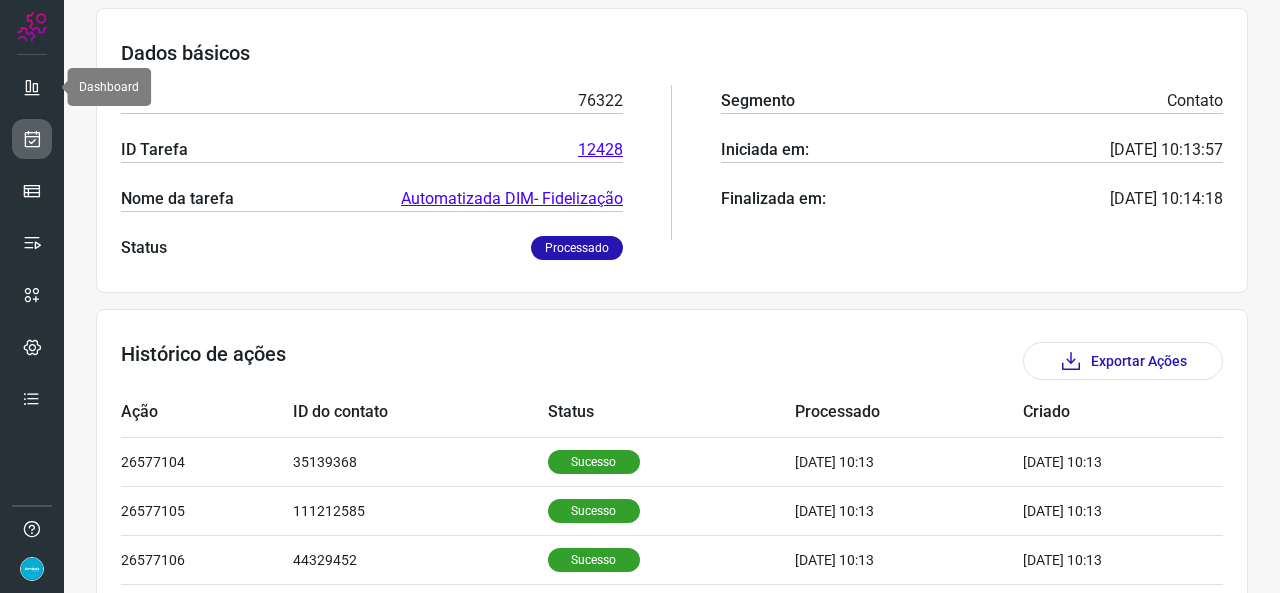 click at bounding box center (32, 139) 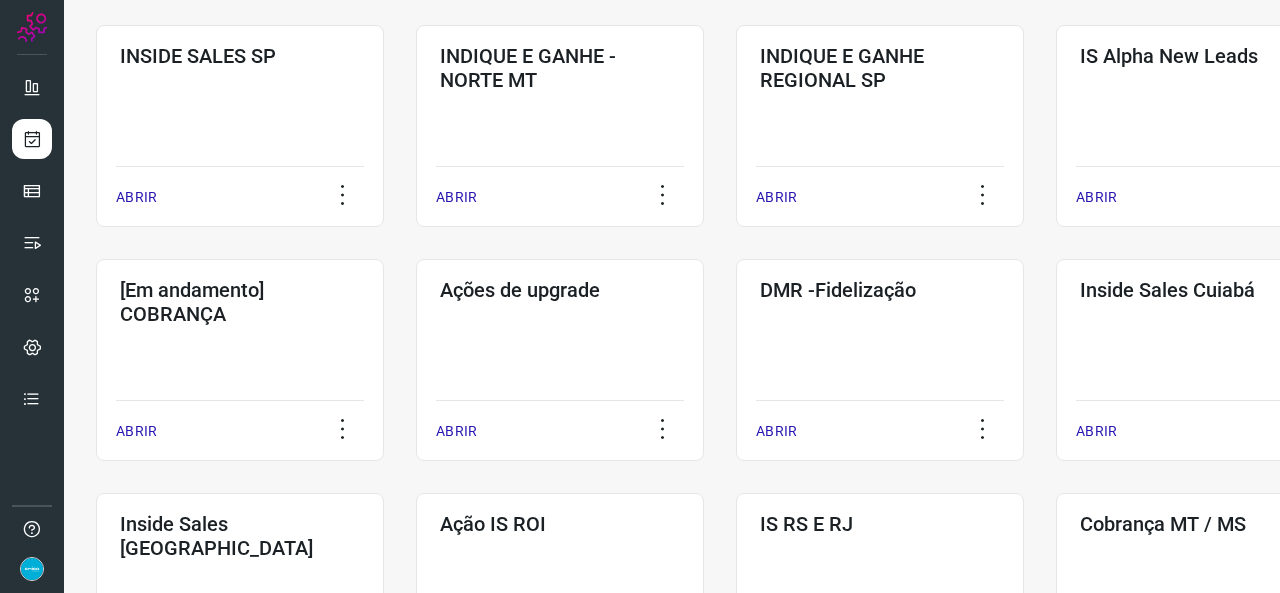 scroll, scrollTop: 752, scrollLeft: 0, axis: vertical 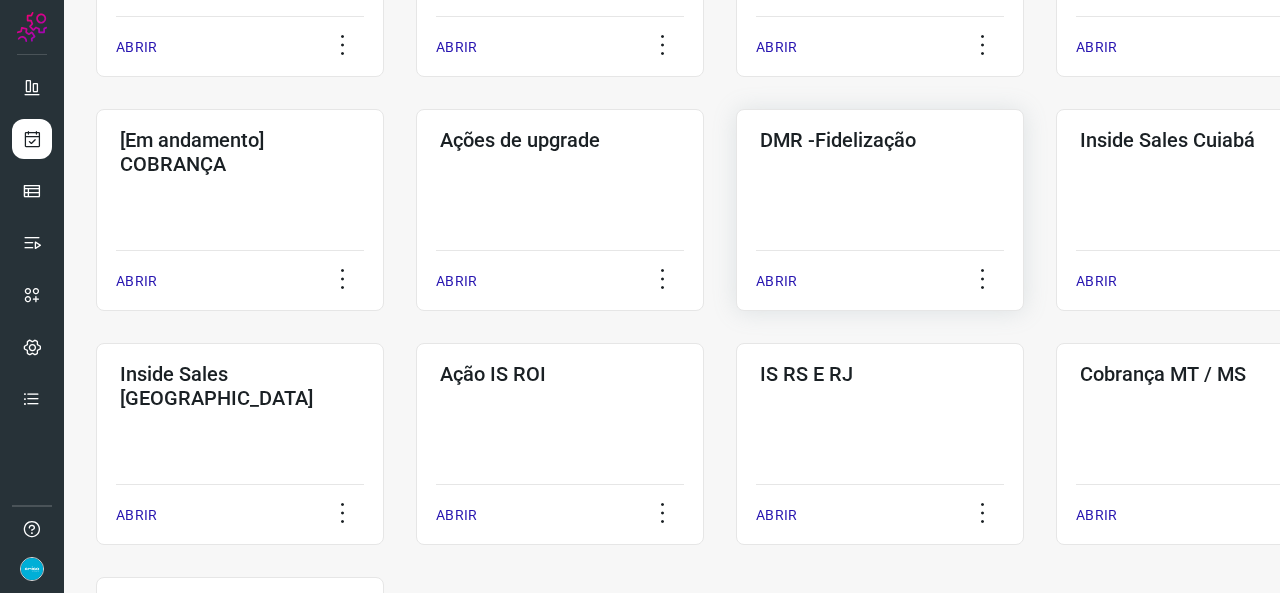 click on "ABRIR" at bounding box center (776, 281) 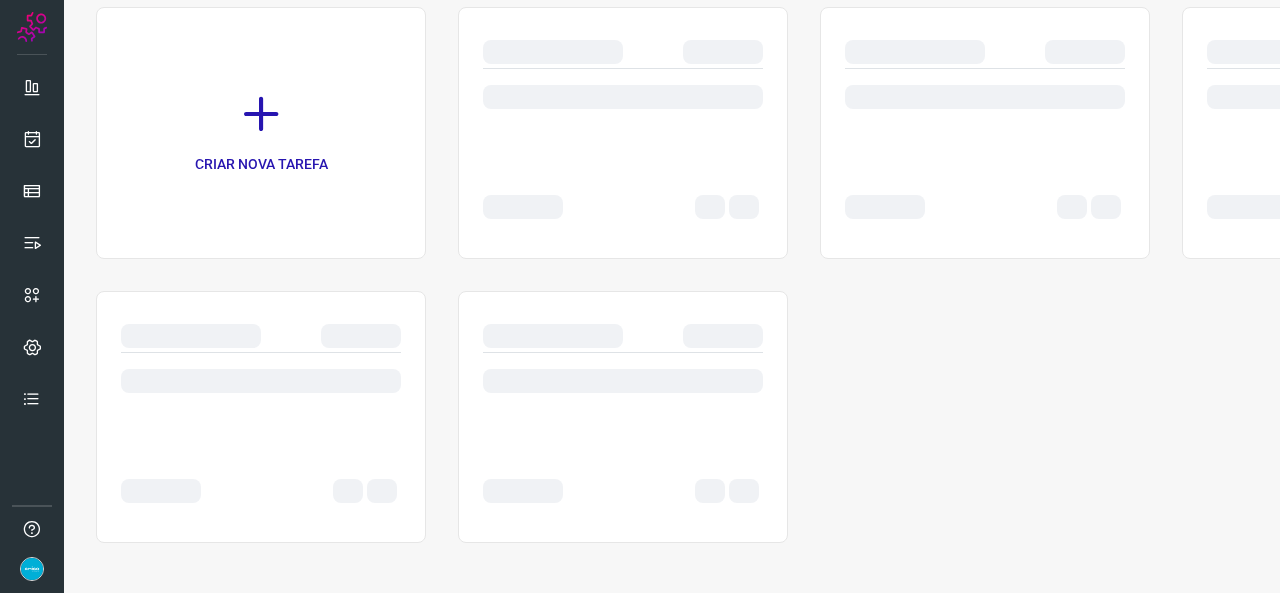 scroll, scrollTop: 0, scrollLeft: 0, axis: both 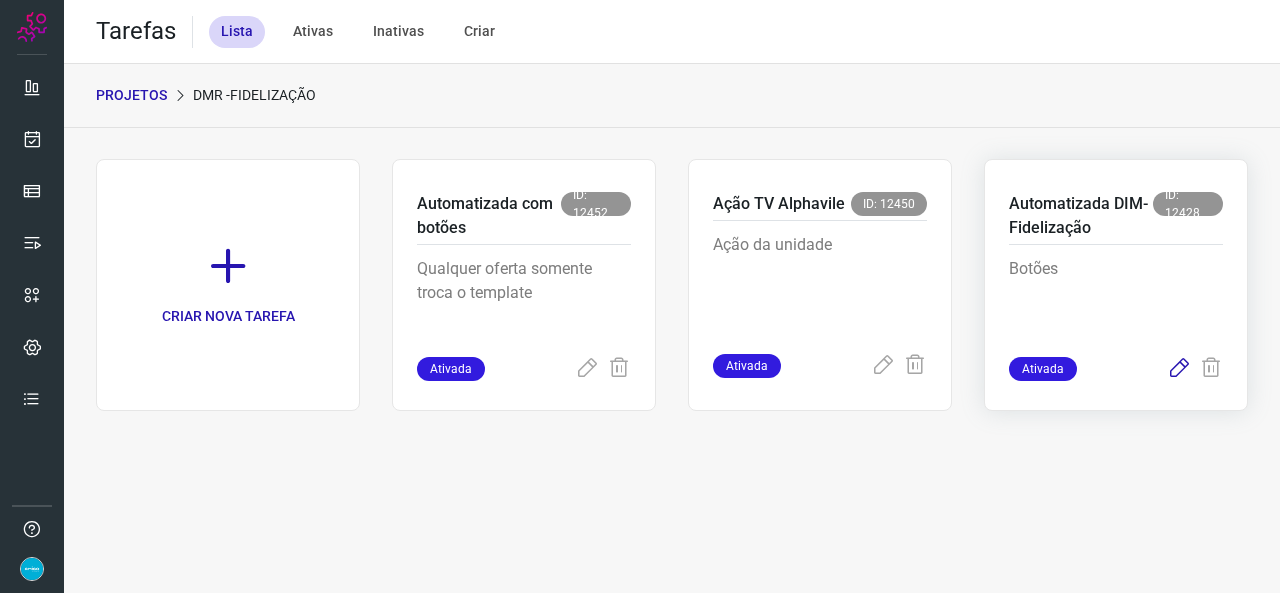 click at bounding box center [1179, 369] 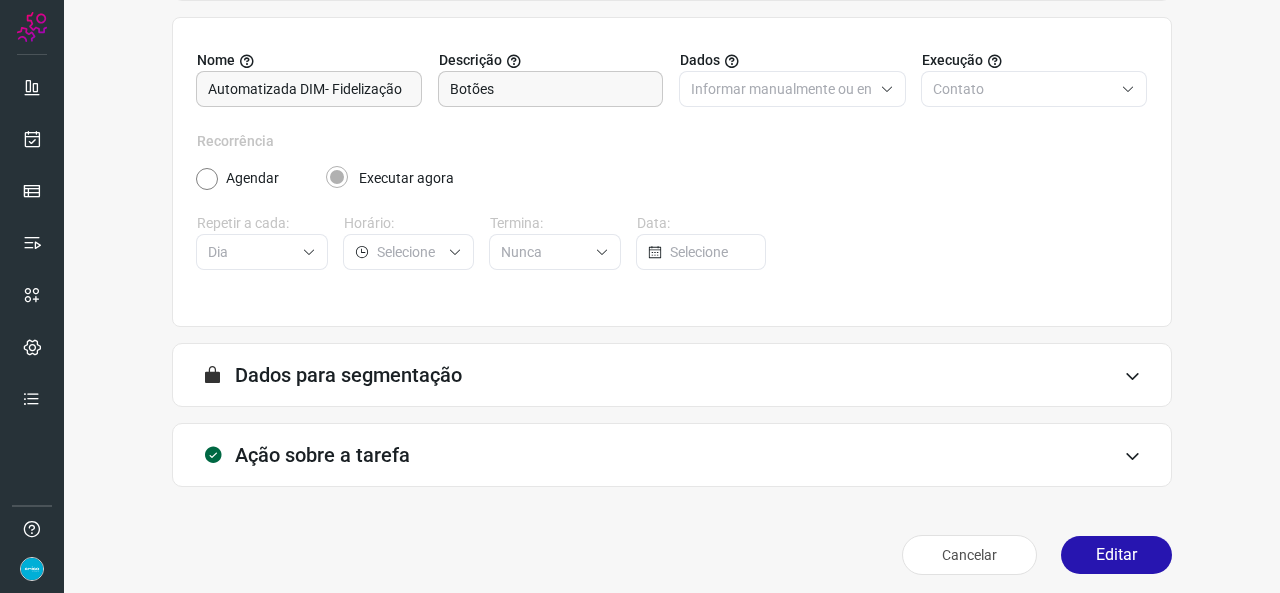scroll, scrollTop: 187, scrollLeft: 0, axis: vertical 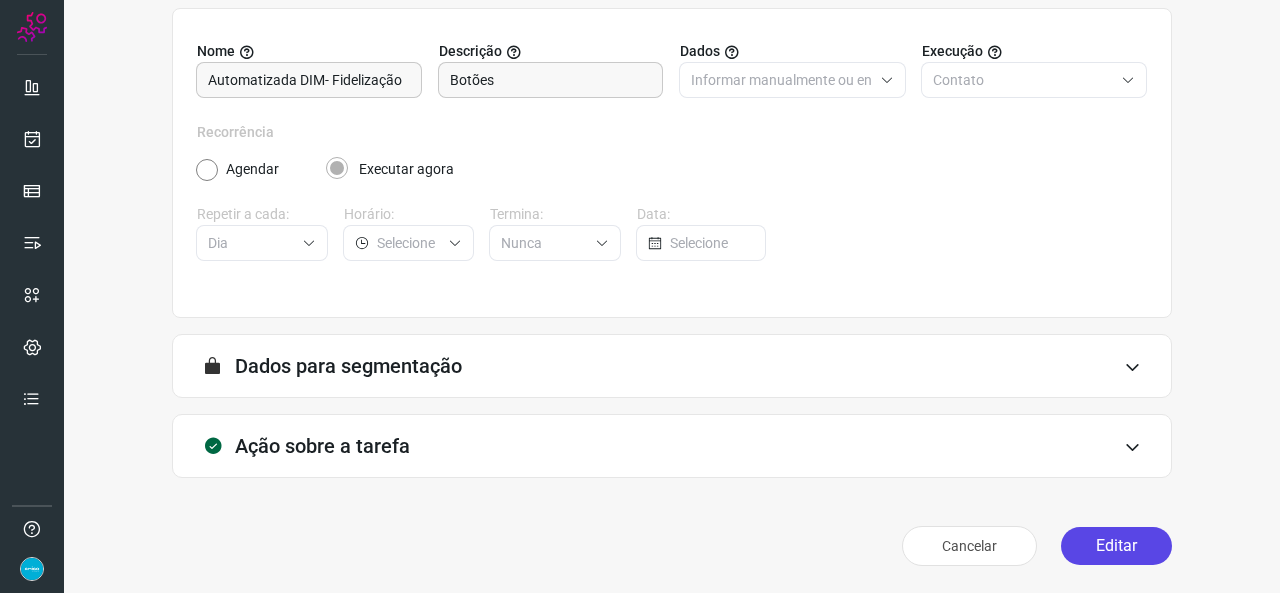 click on "Editar" at bounding box center [1116, 546] 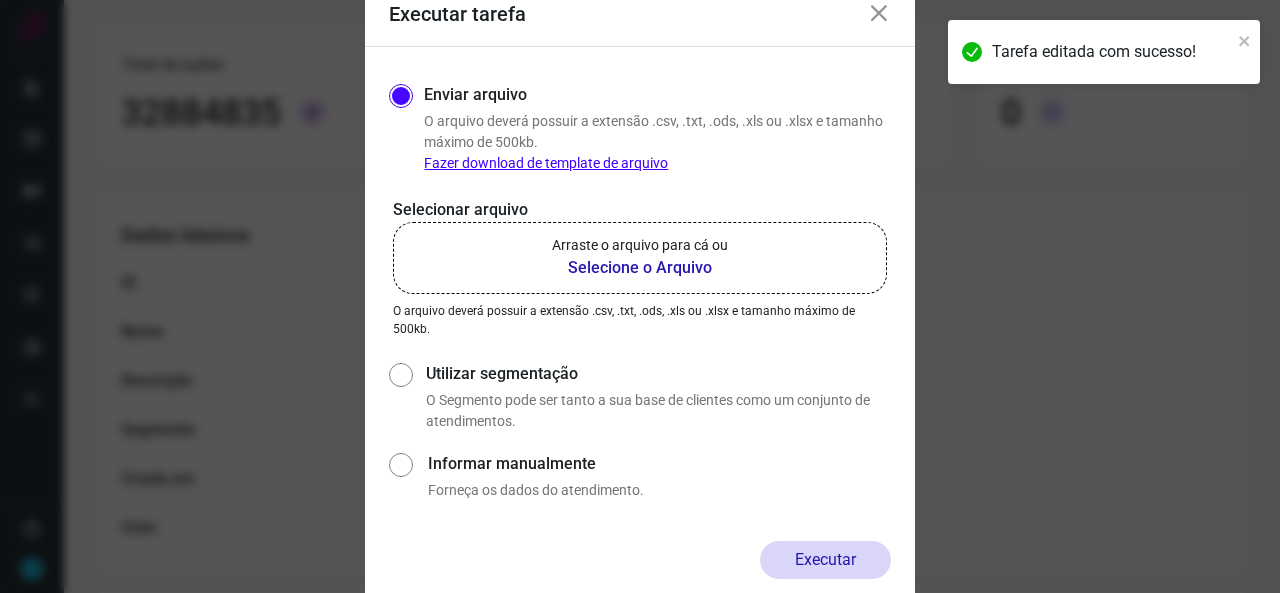 click on "Selecione o Arquivo" at bounding box center [640, 268] 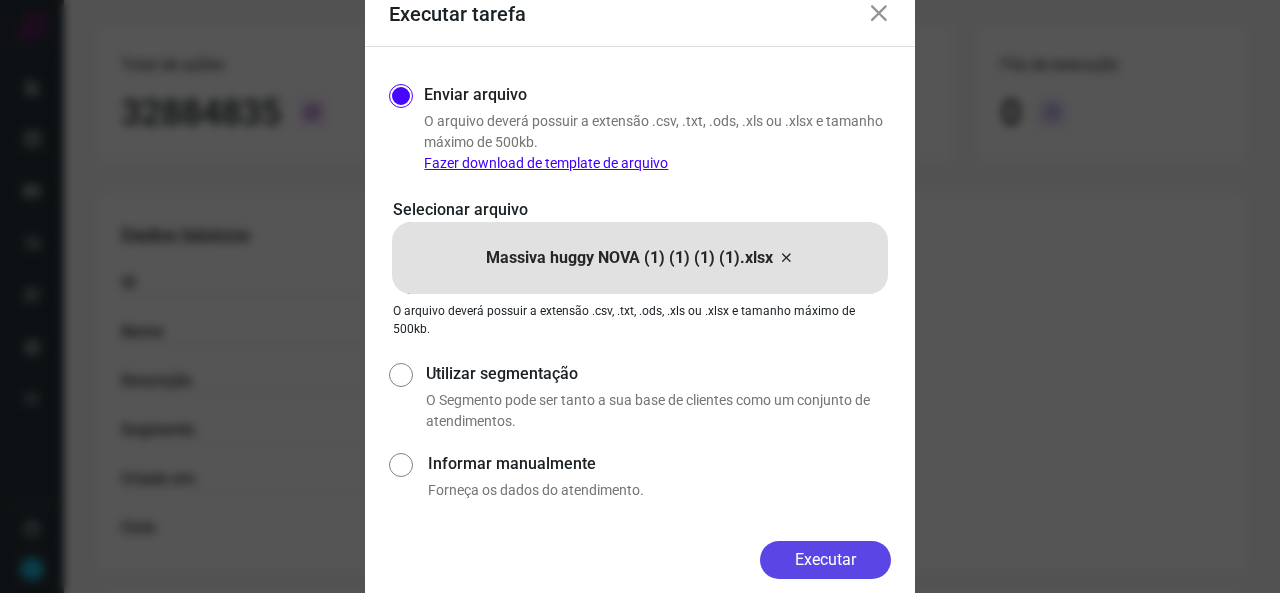 click on "Executar" at bounding box center [825, 560] 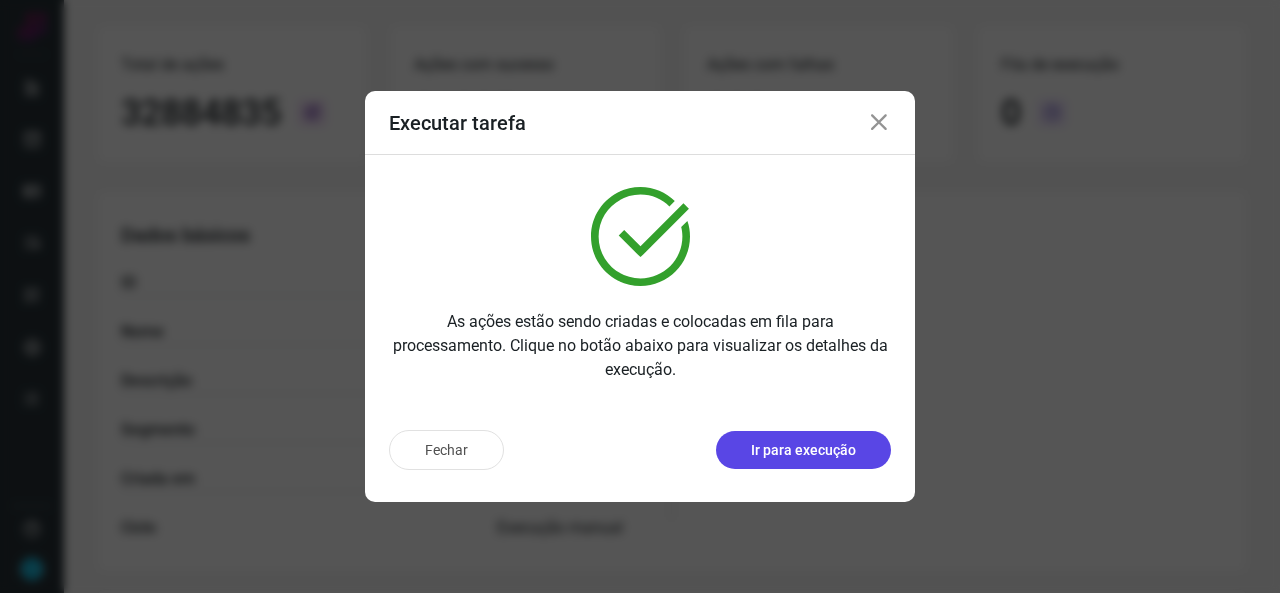 click on "Ir para execução" at bounding box center [803, 450] 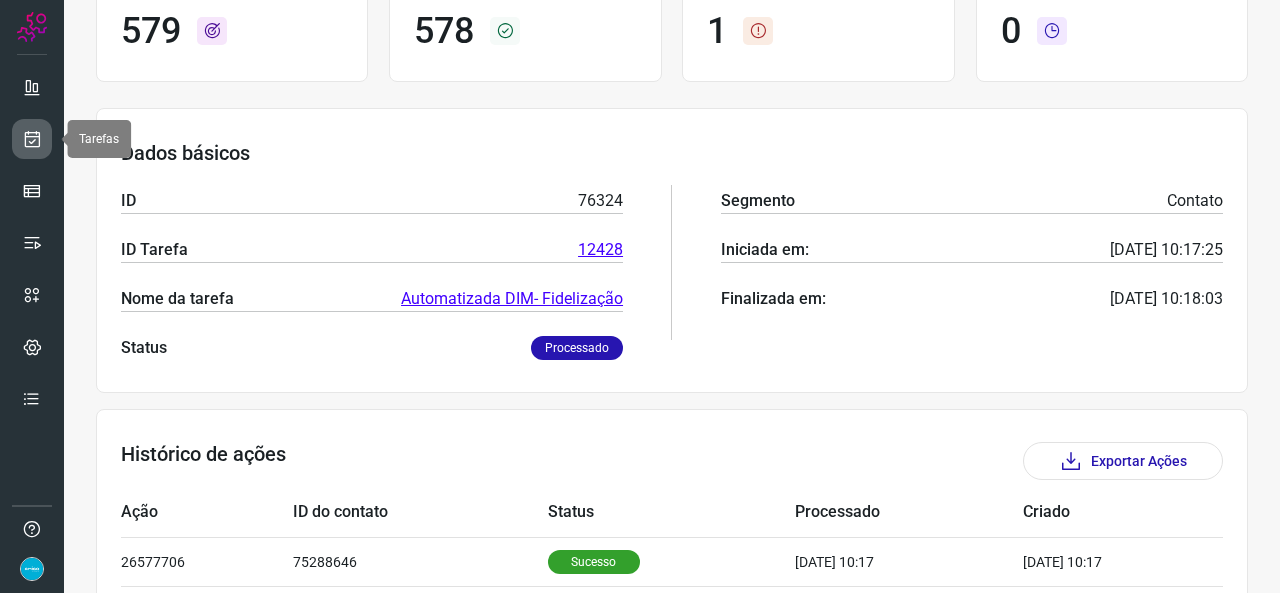 click at bounding box center [32, 139] 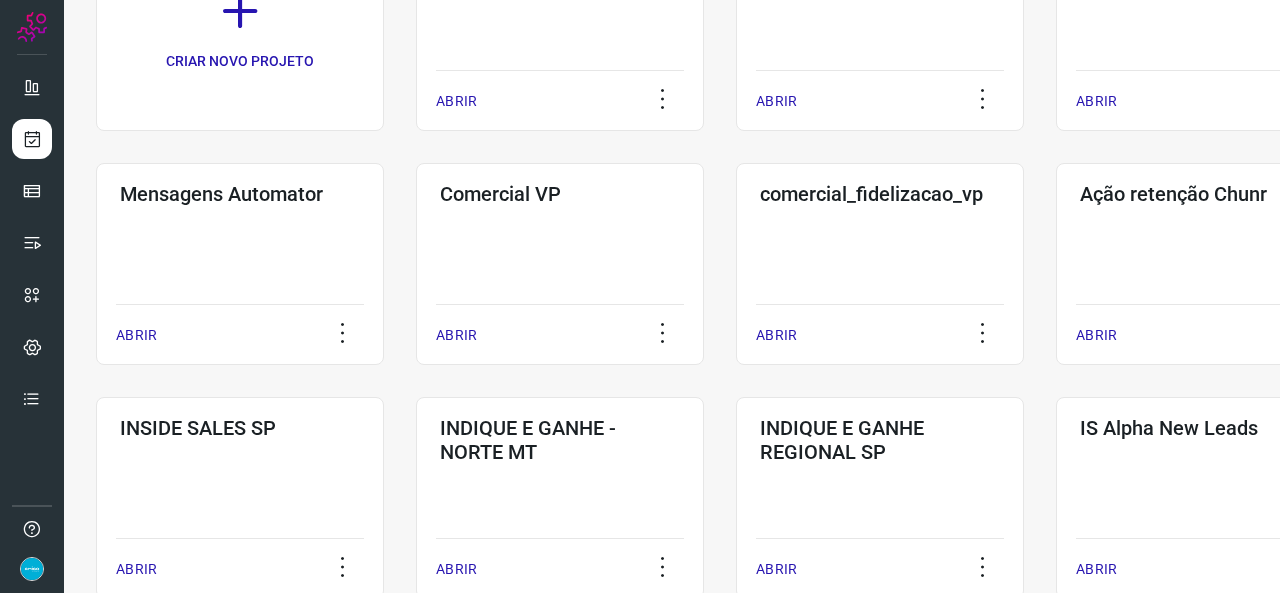 scroll, scrollTop: 552, scrollLeft: 0, axis: vertical 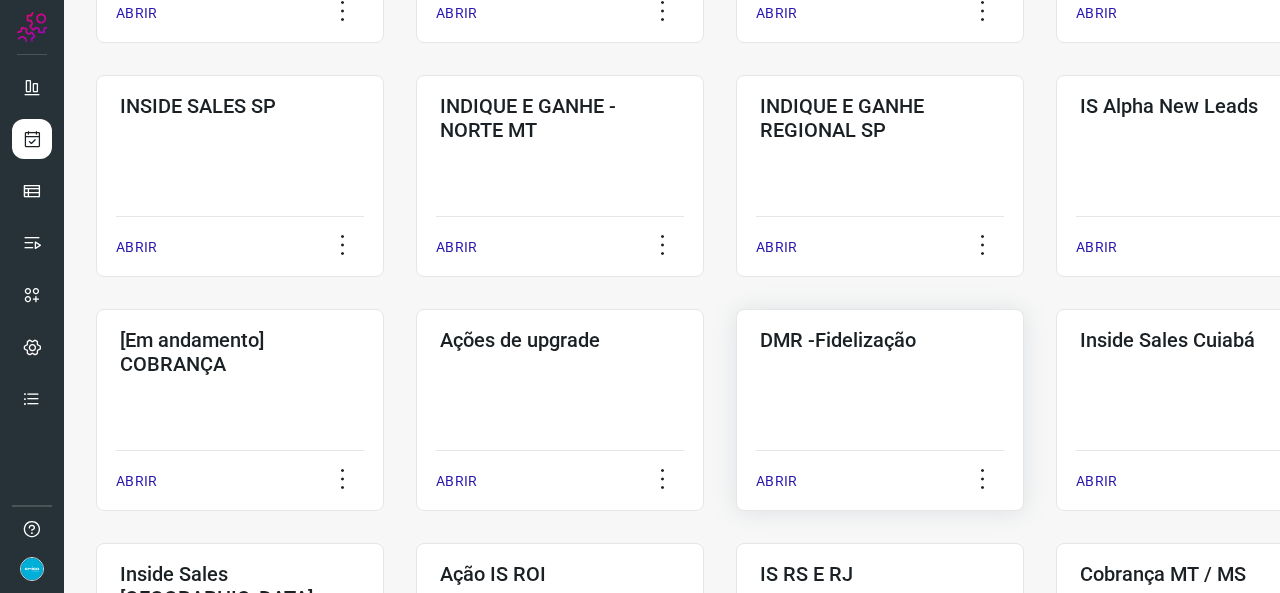 click on "ABRIR" at bounding box center [776, 481] 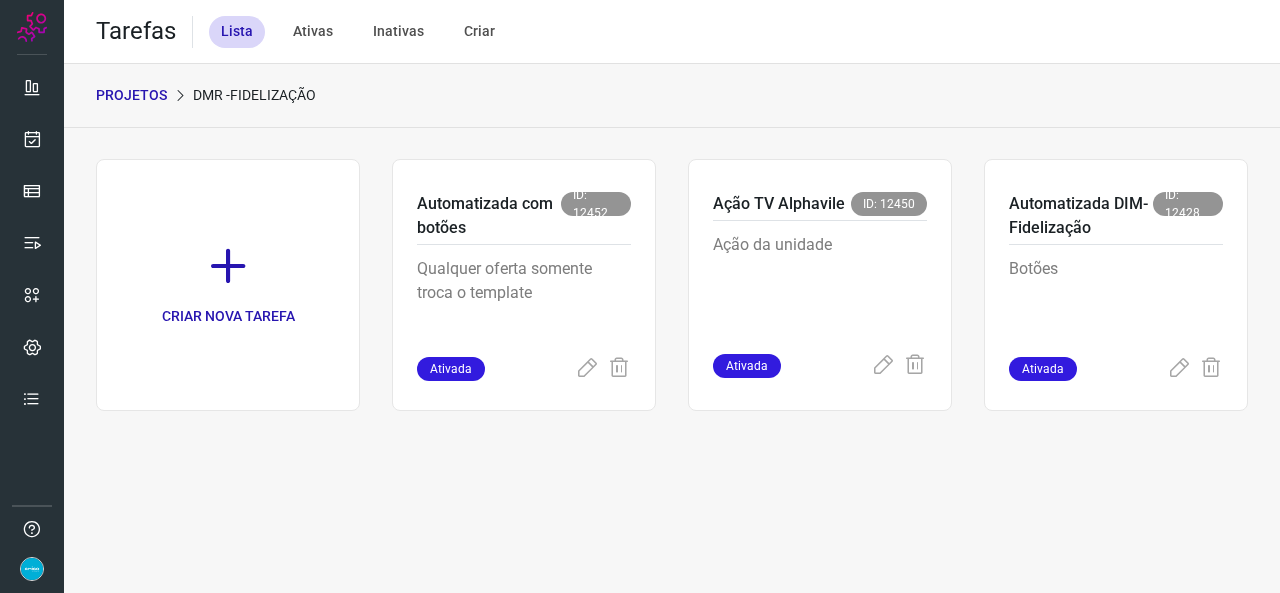 scroll, scrollTop: 0, scrollLeft: 0, axis: both 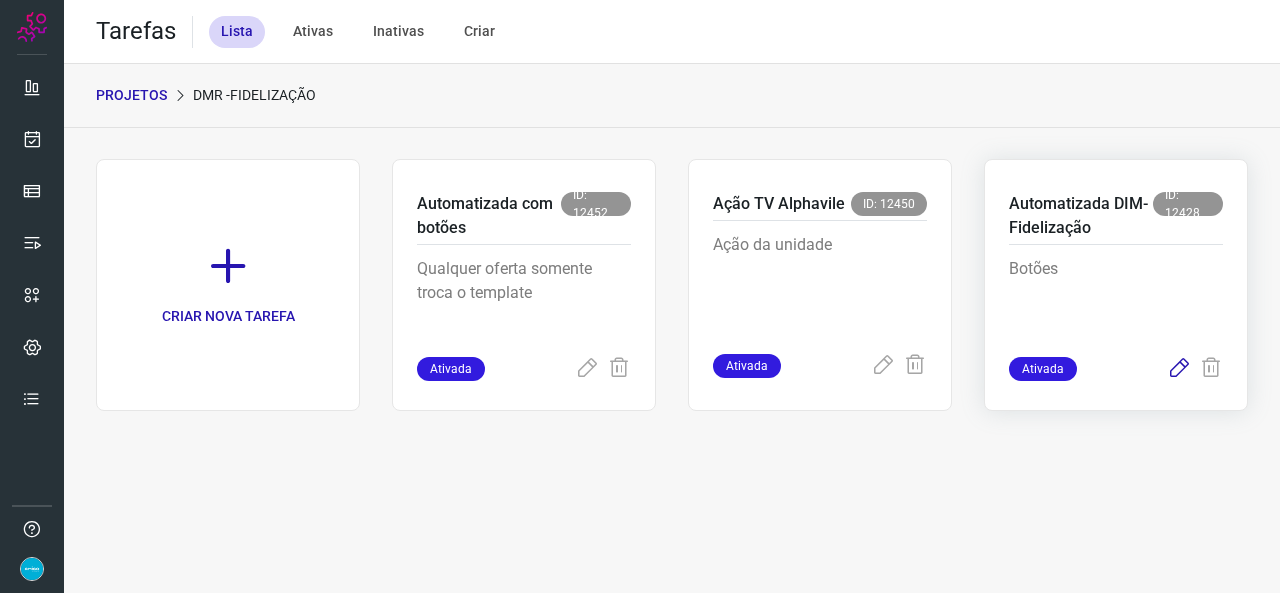 click at bounding box center (1179, 369) 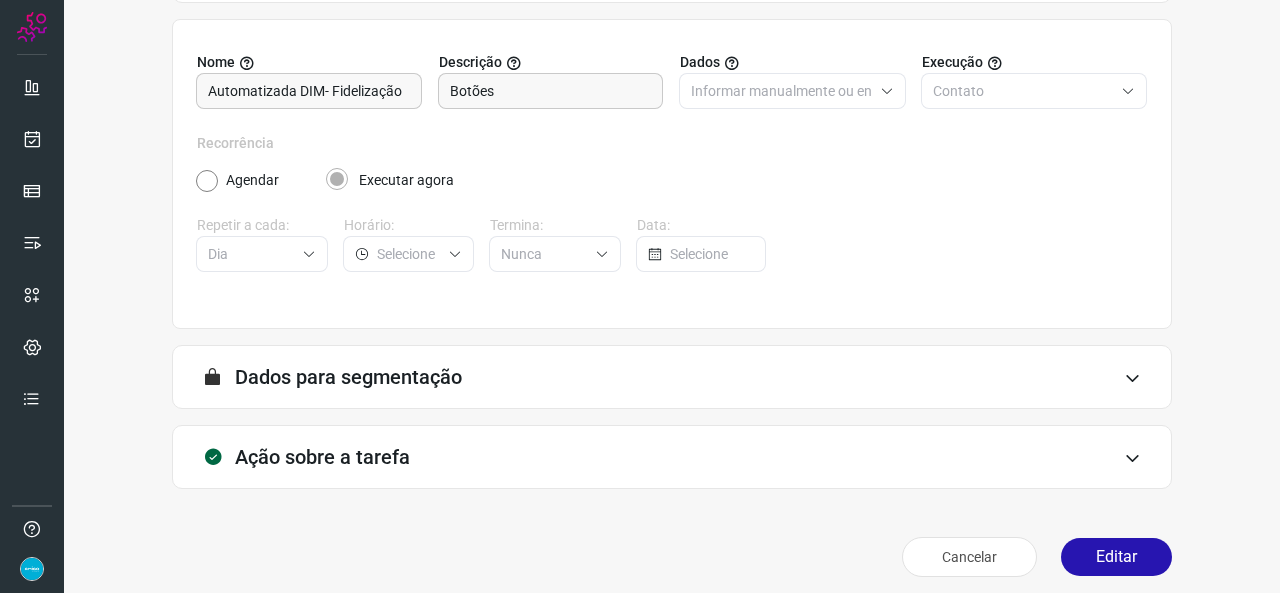 scroll, scrollTop: 187, scrollLeft: 0, axis: vertical 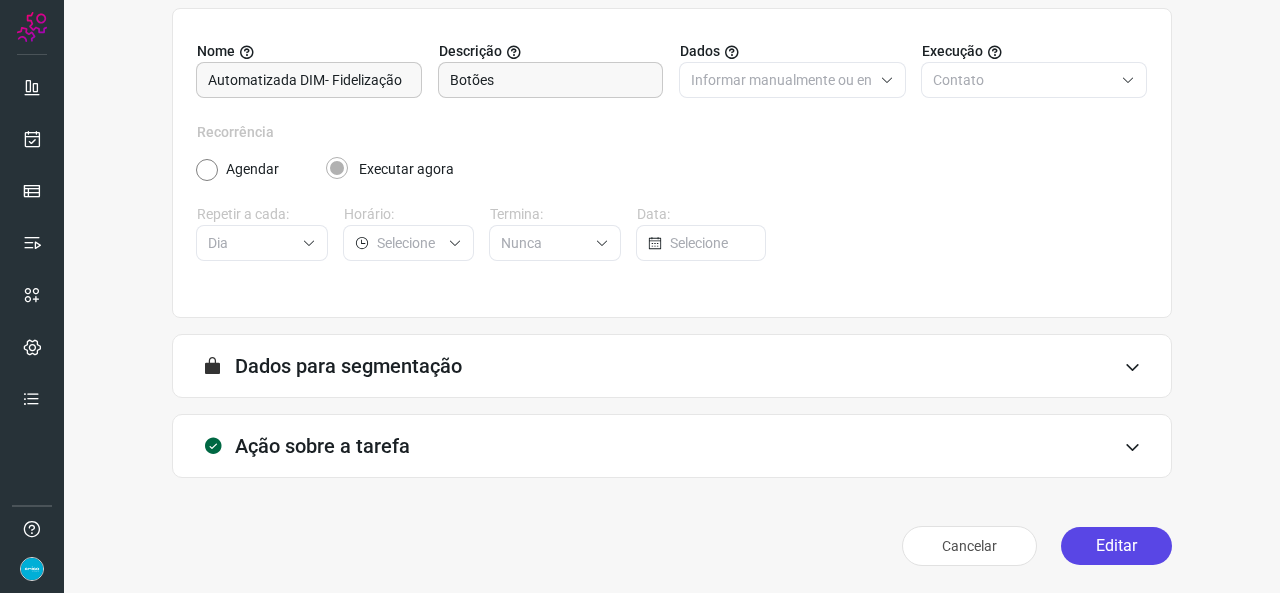 click on "Editar" at bounding box center [1116, 546] 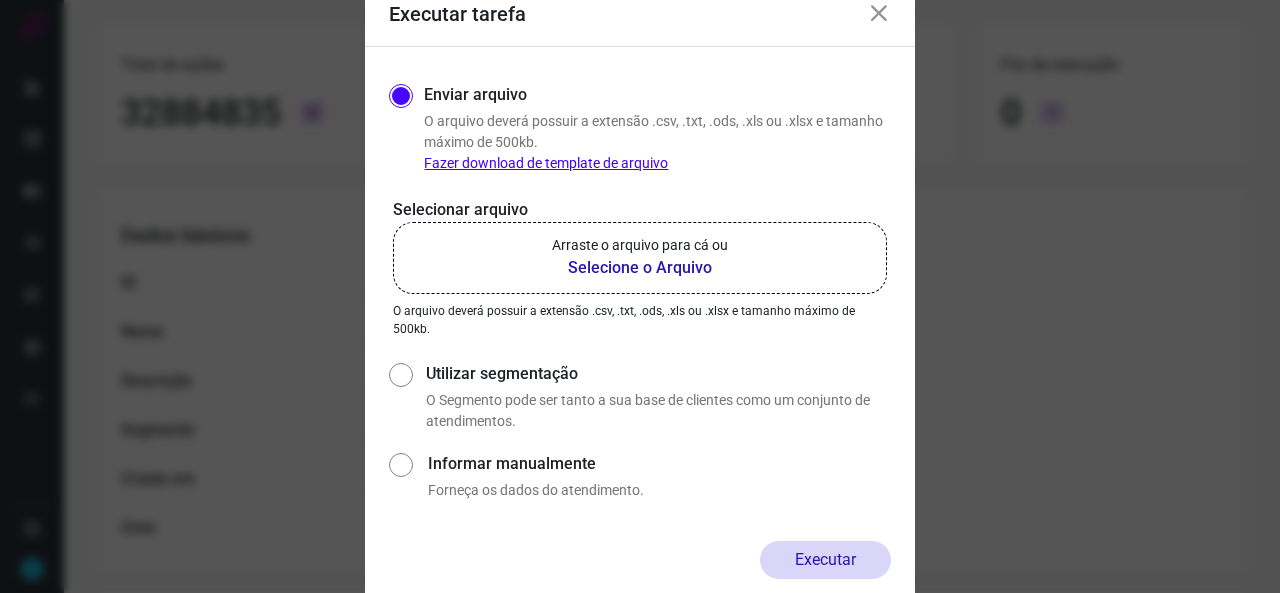click on "Selecione o Arquivo" at bounding box center [640, 268] 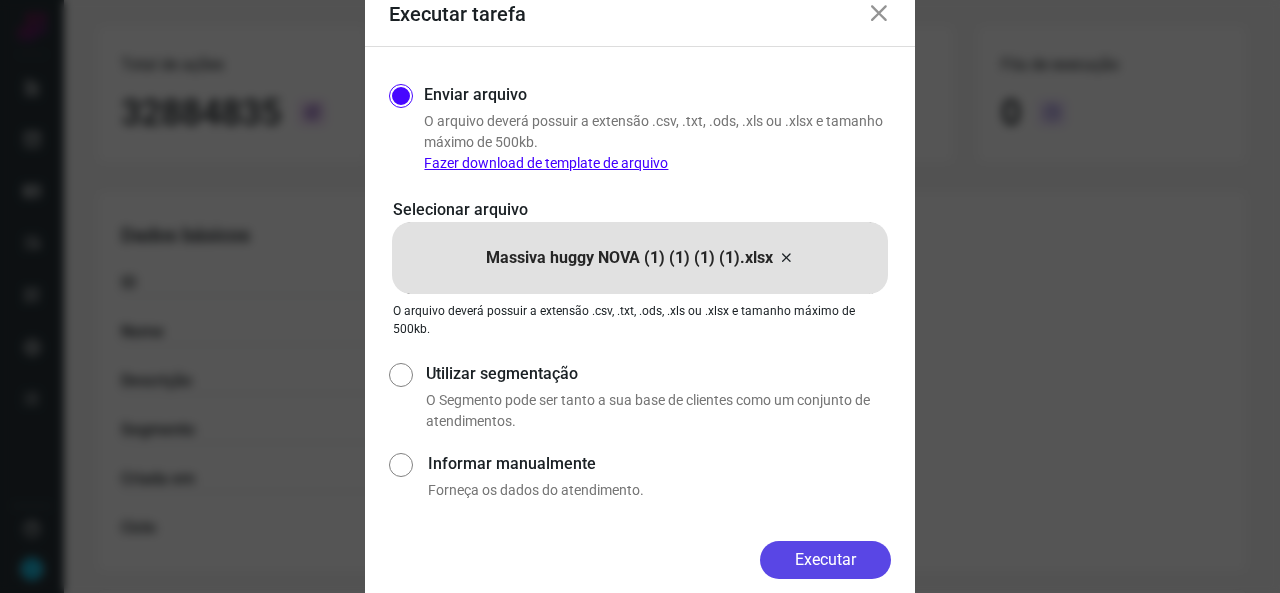 click on "Executar" at bounding box center [825, 560] 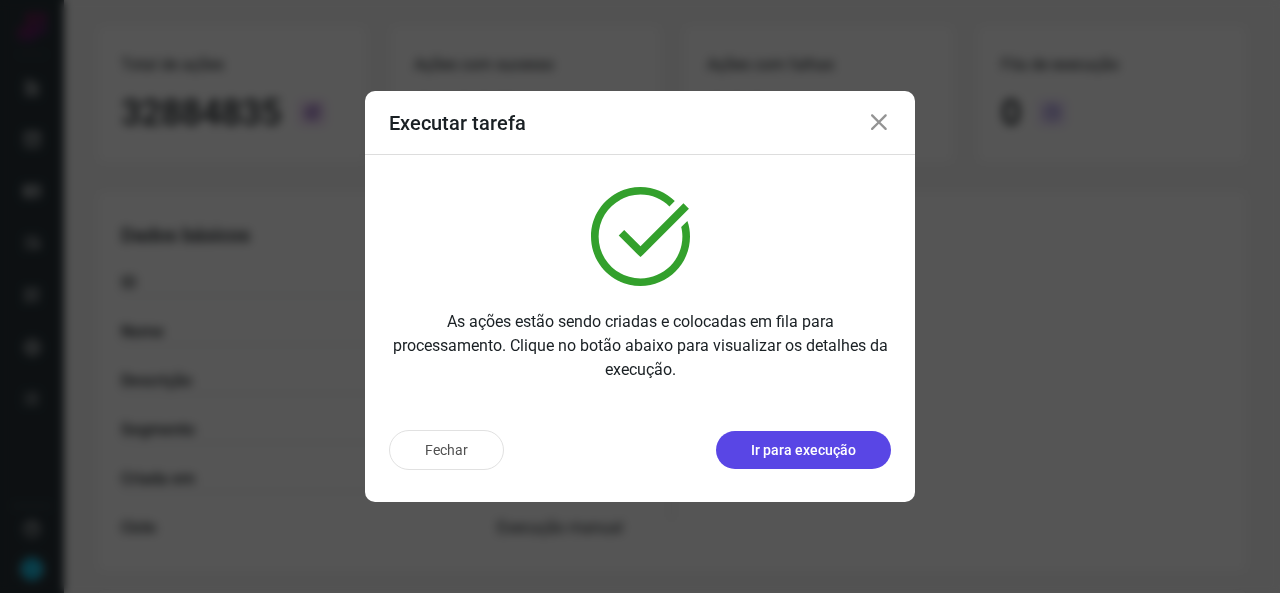 click on "Ir para execução" at bounding box center (803, 450) 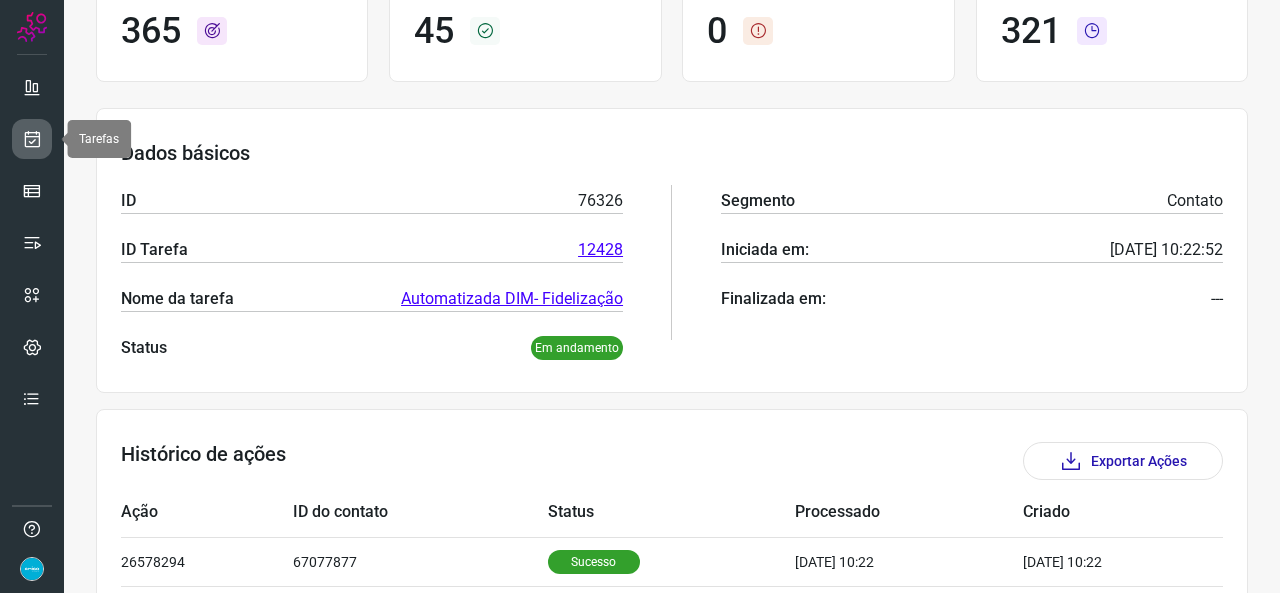 click at bounding box center (32, 139) 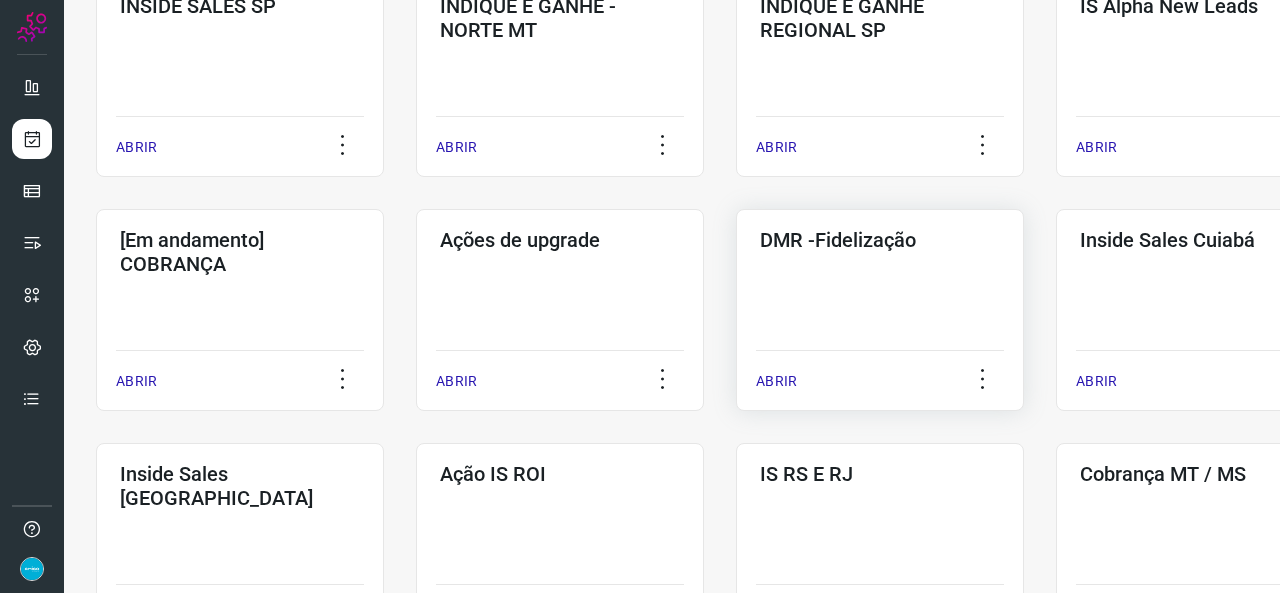 click on "ABRIR" at bounding box center (776, 381) 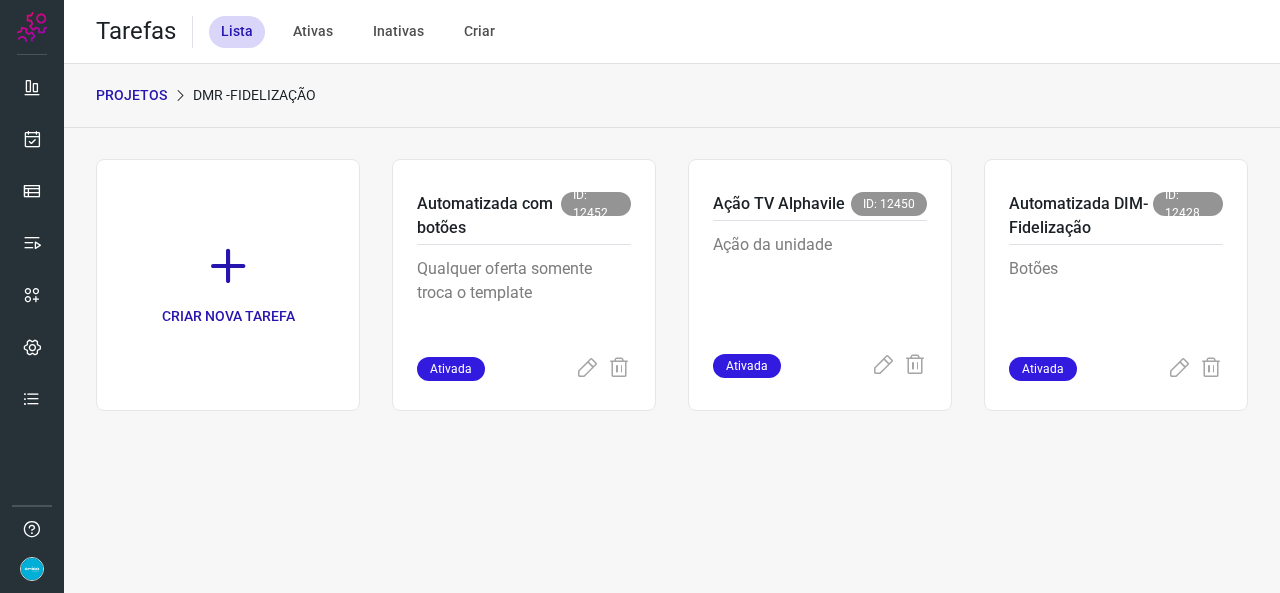 scroll, scrollTop: 0, scrollLeft: 0, axis: both 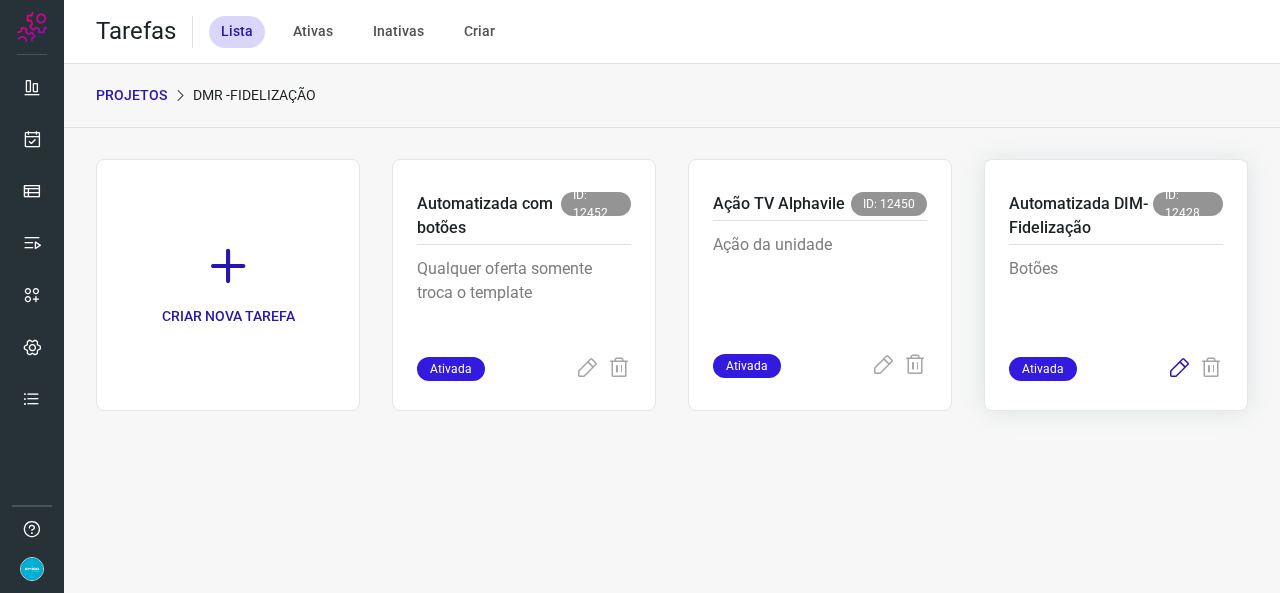click at bounding box center [1179, 369] 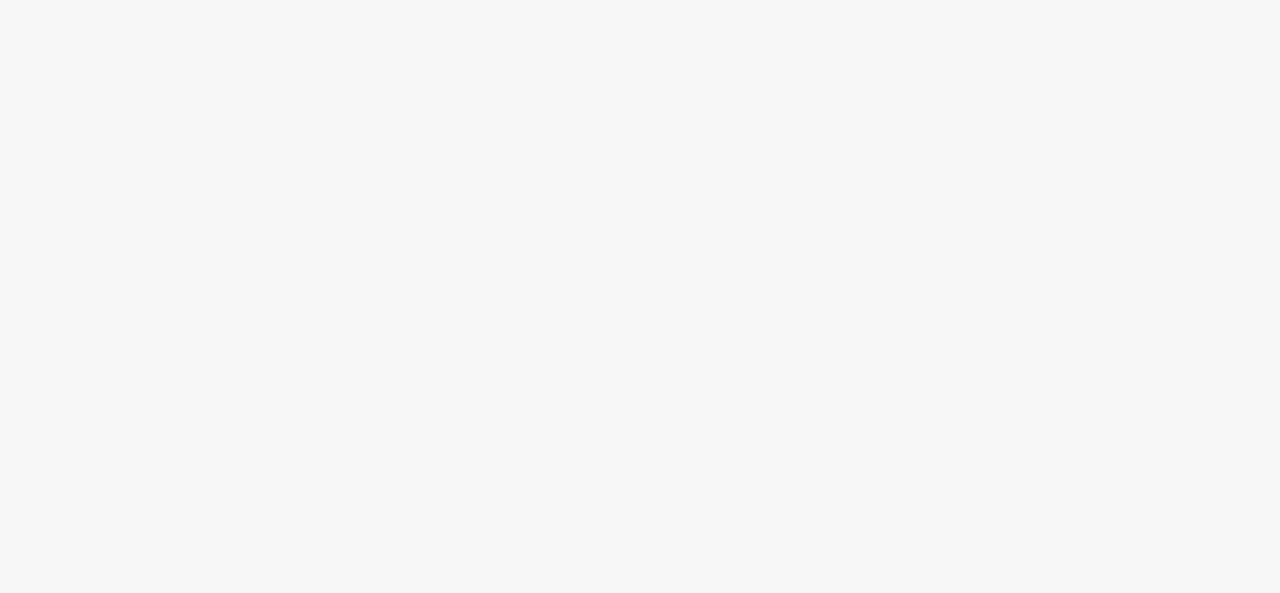 scroll, scrollTop: 0, scrollLeft: 0, axis: both 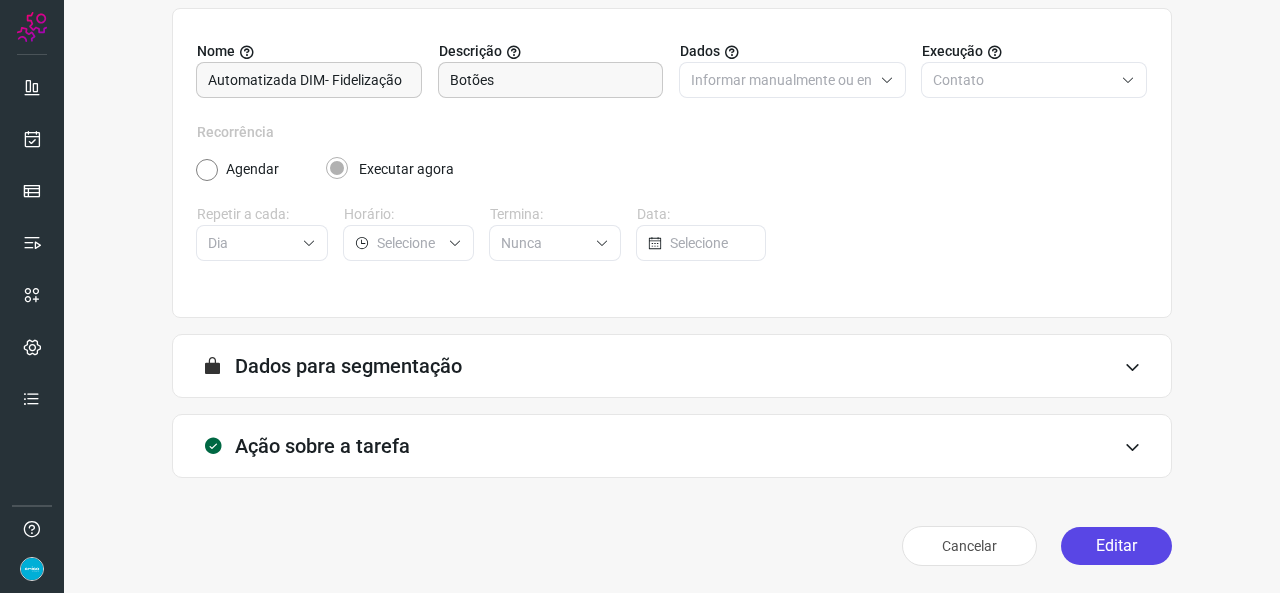 click on "Editar" at bounding box center [1116, 546] 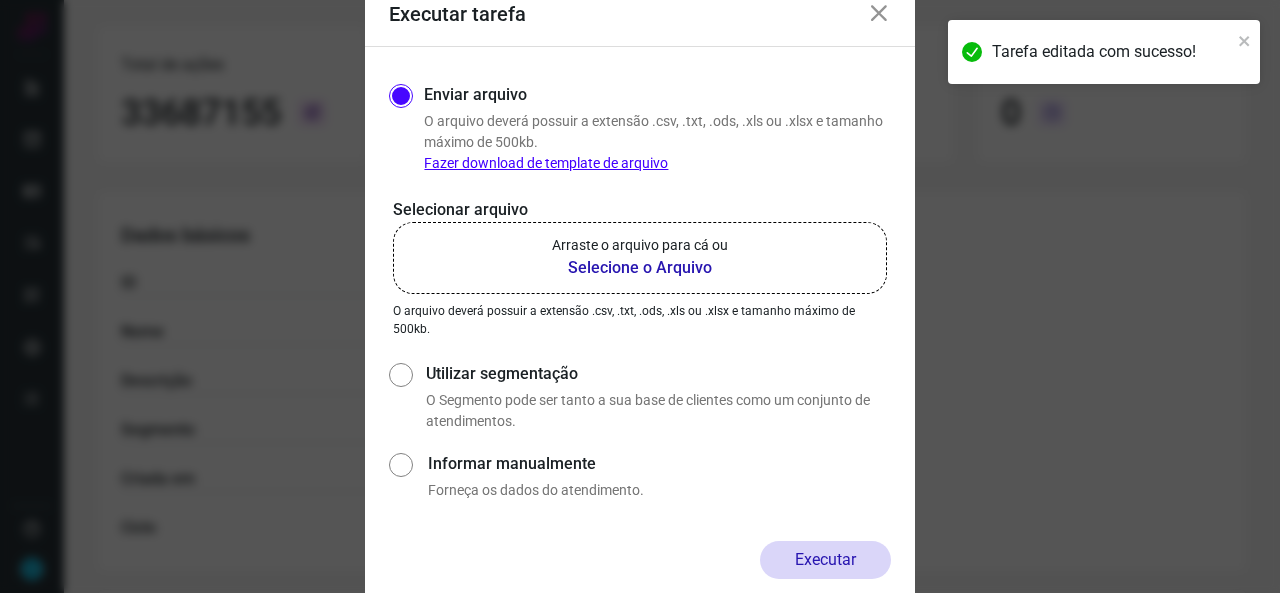click on "Selecione o Arquivo" at bounding box center [640, 268] 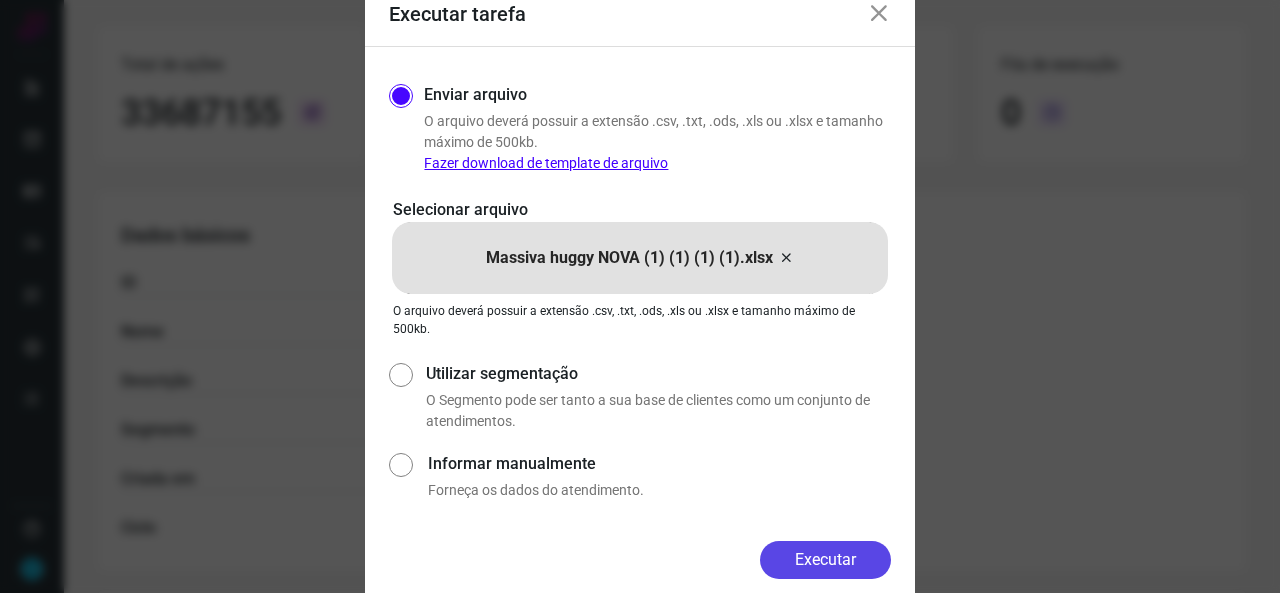 click on "Executar" at bounding box center [825, 560] 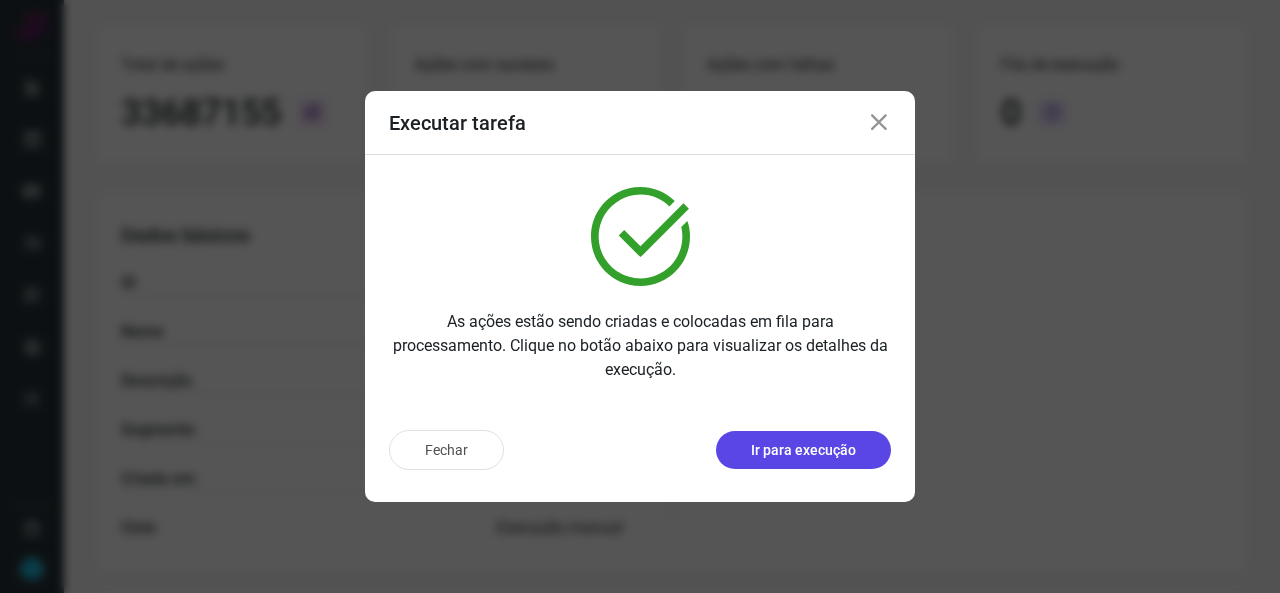 click on "Ir para execução" at bounding box center (803, 450) 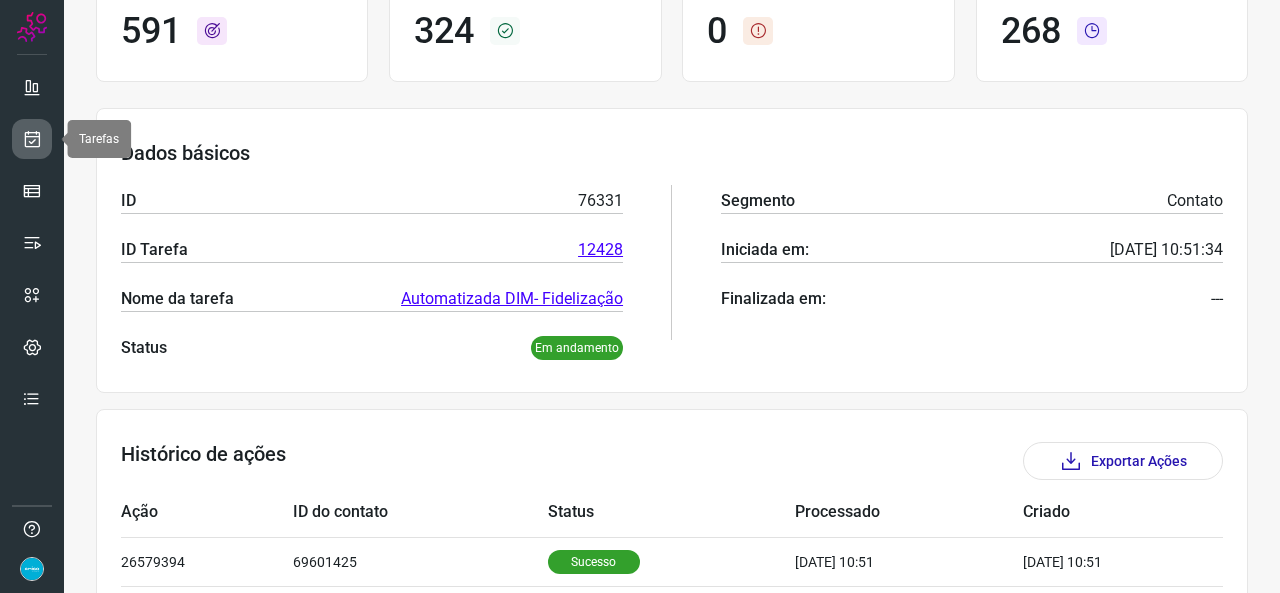 click at bounding box center (32, 139) 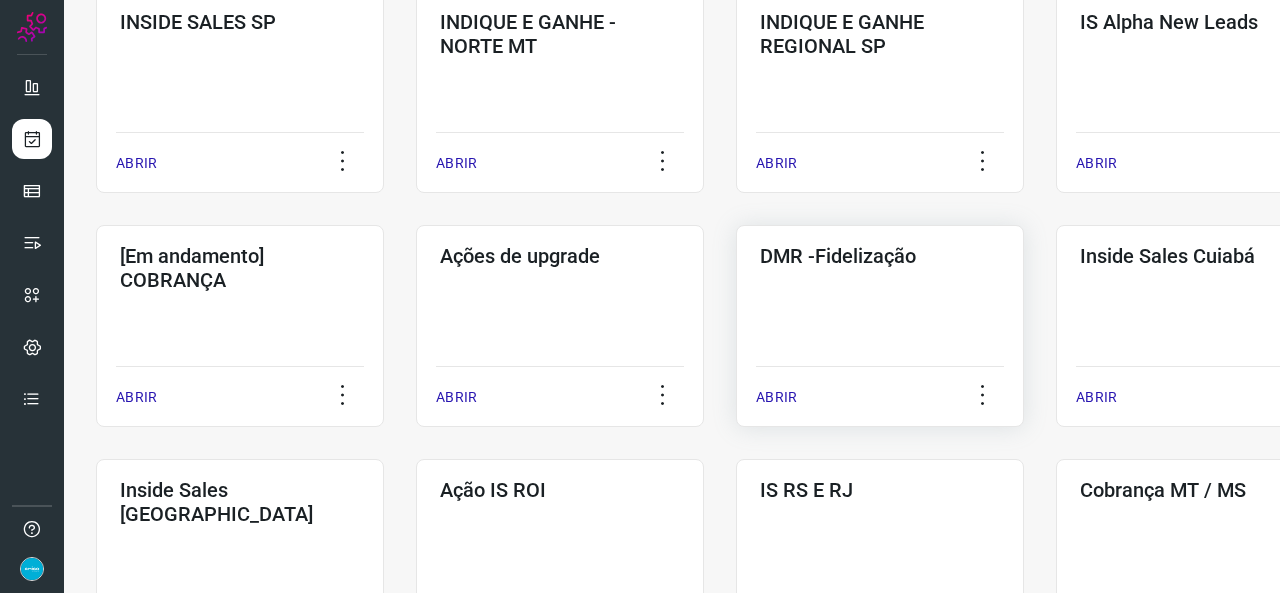 click on "ABRIR" at bounding box center [776, 397] 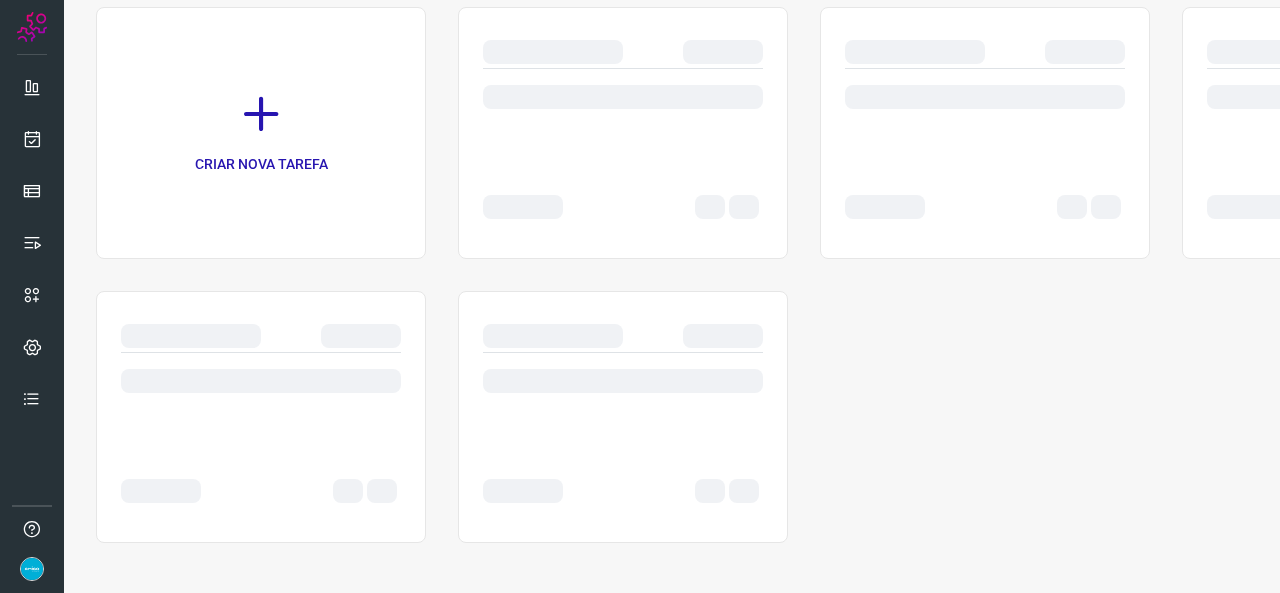 scroll, scrollTop: 0, scrollLeft: 0, axis: both 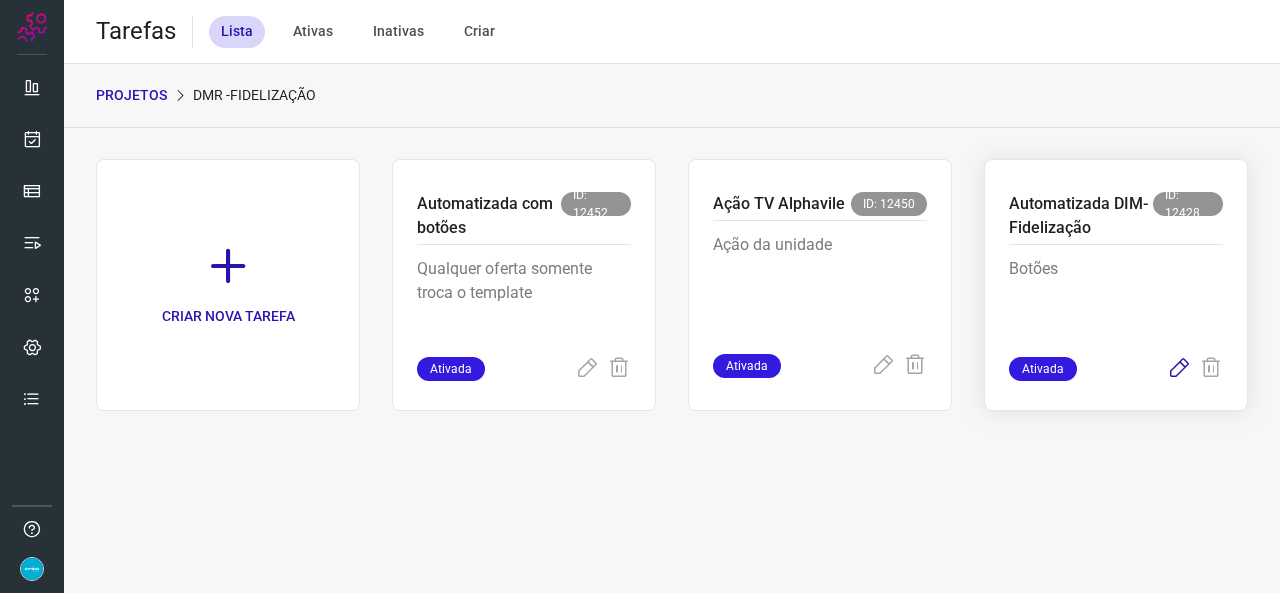 click at bounding box center (1179, 369) 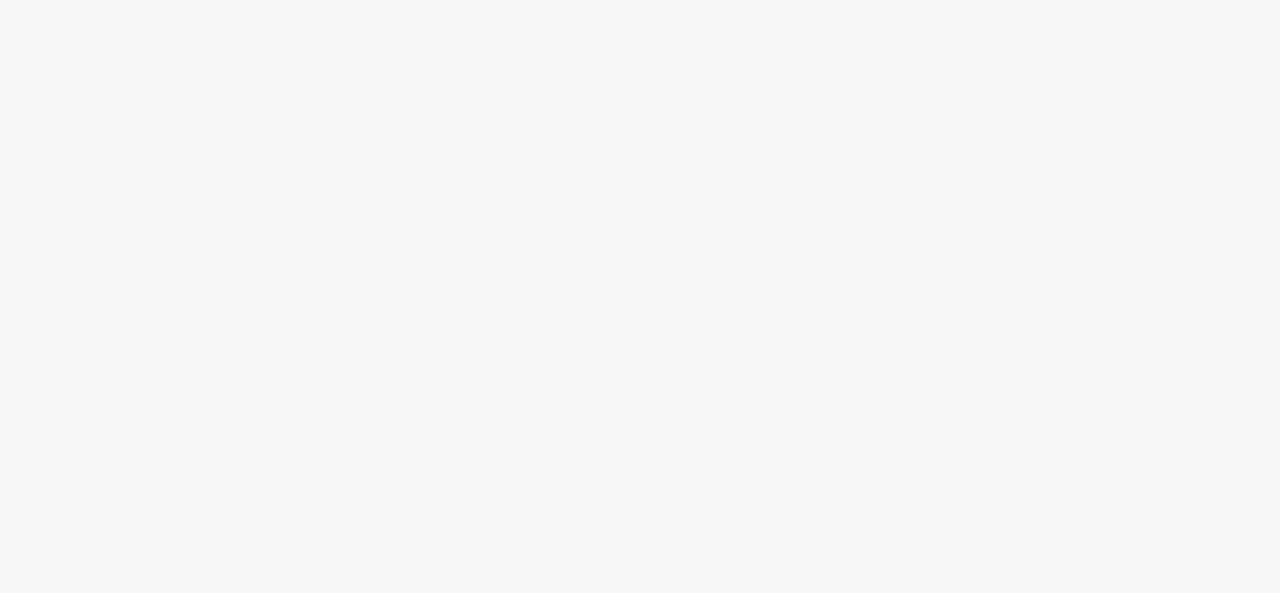 scroll, scrollTop: 0, scrollLeft: 0, axis: both 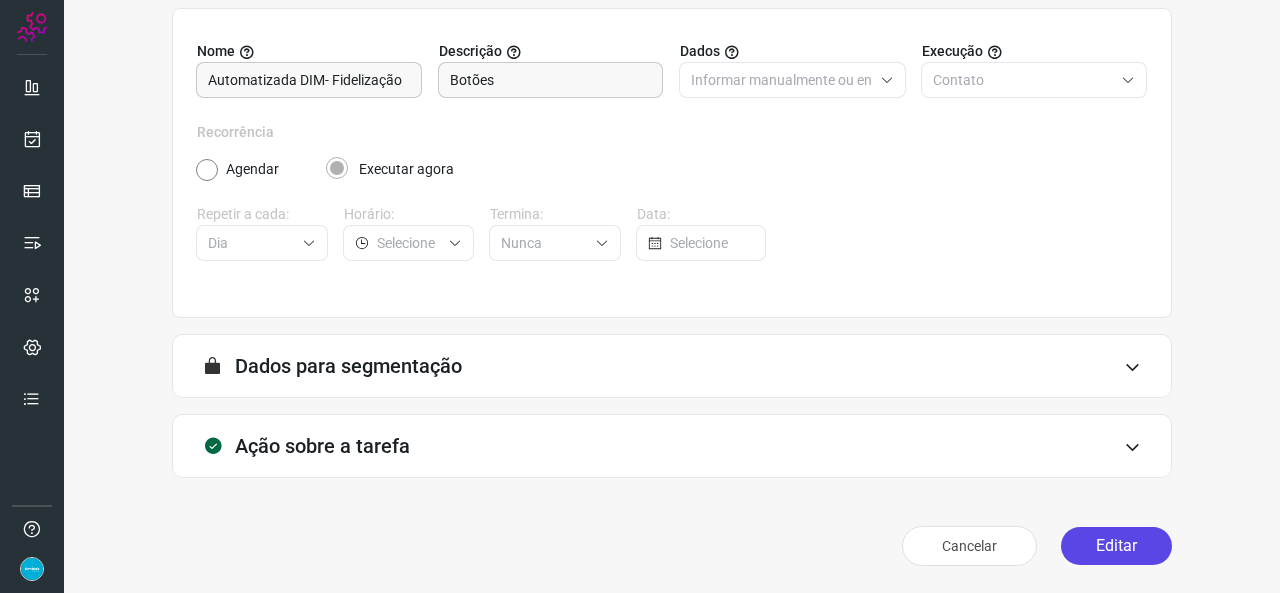 click on "Editar" at bounding box center [1116, 546] 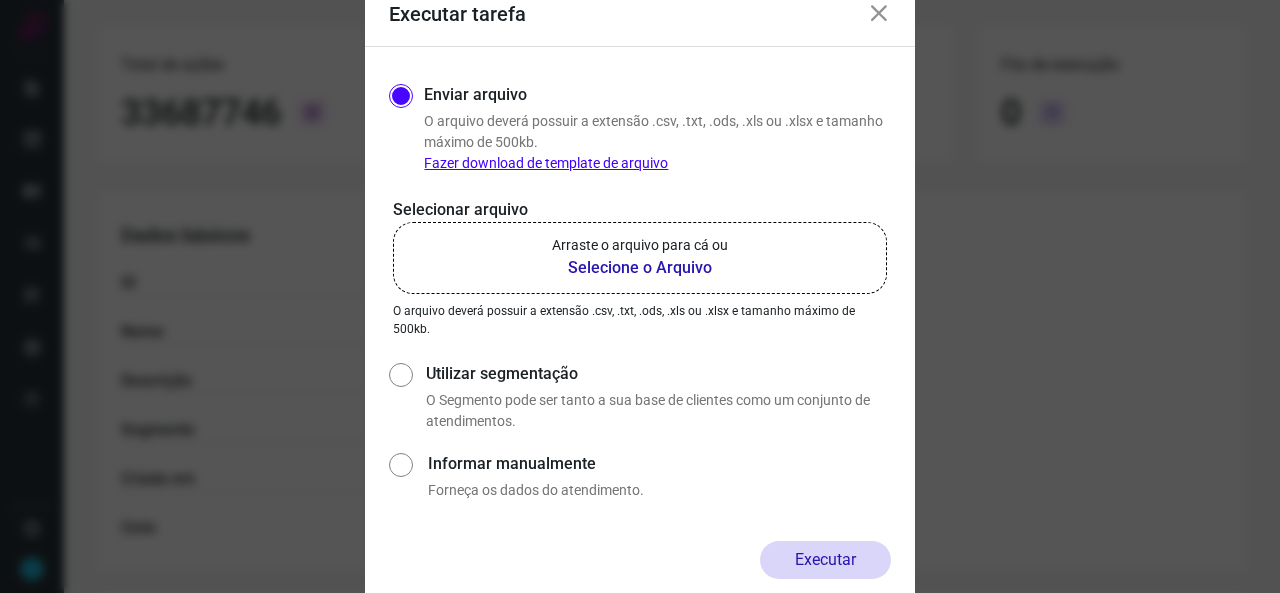click on "Selecione o Arquivo" at bounding box center (640, 268) 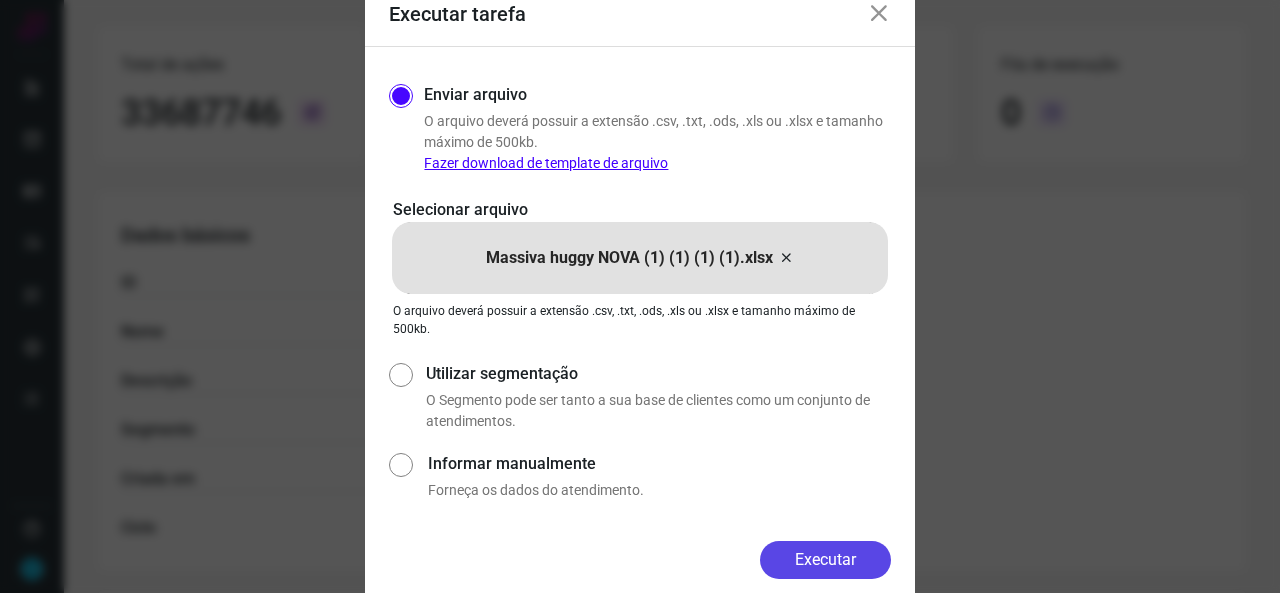 click on "Executar" at bounding box center [825, 560] 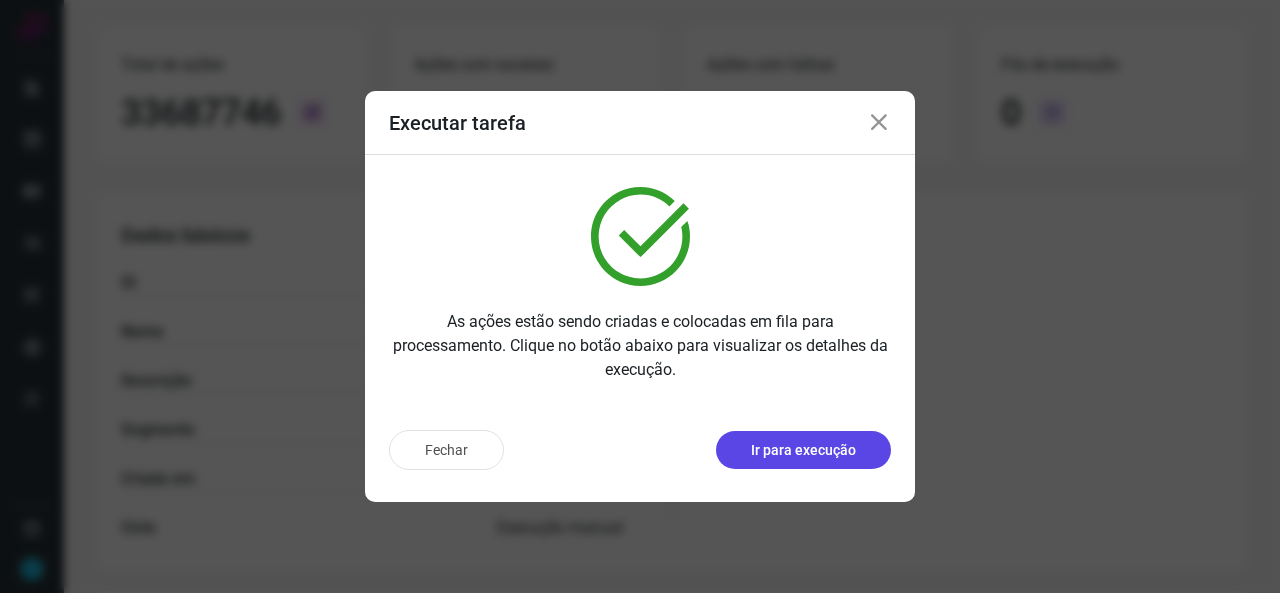 click on "Ir para execução" at bounding box center (803, 450) 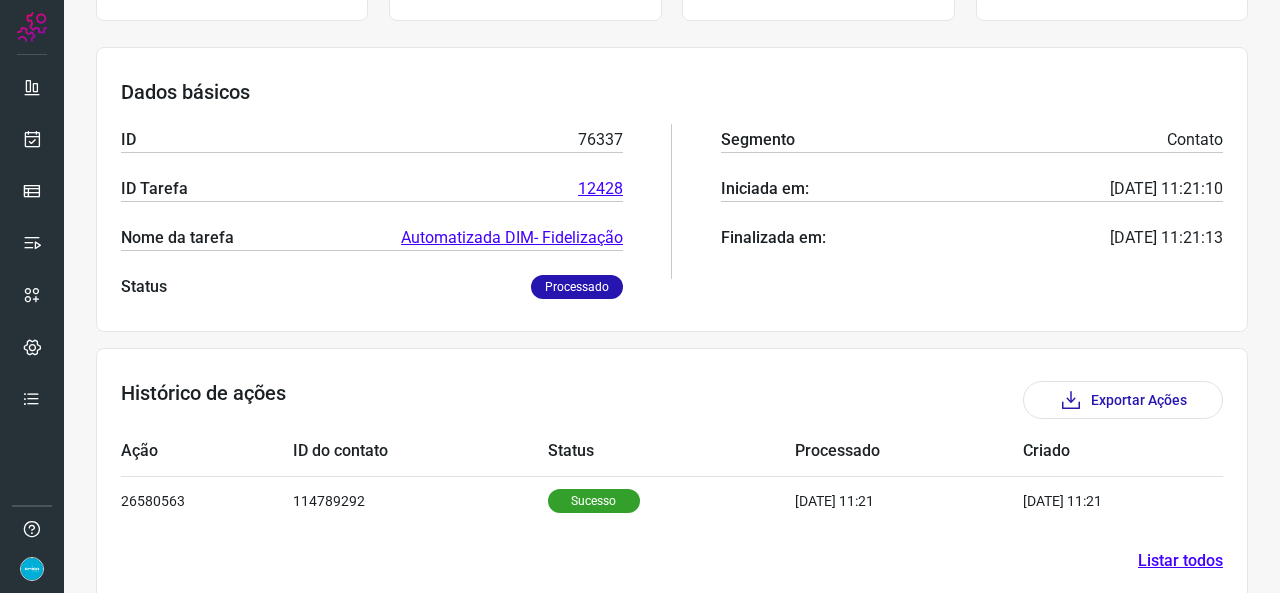 scroll, scrollTop: 278, scrollLeft: 0, axis: vertical 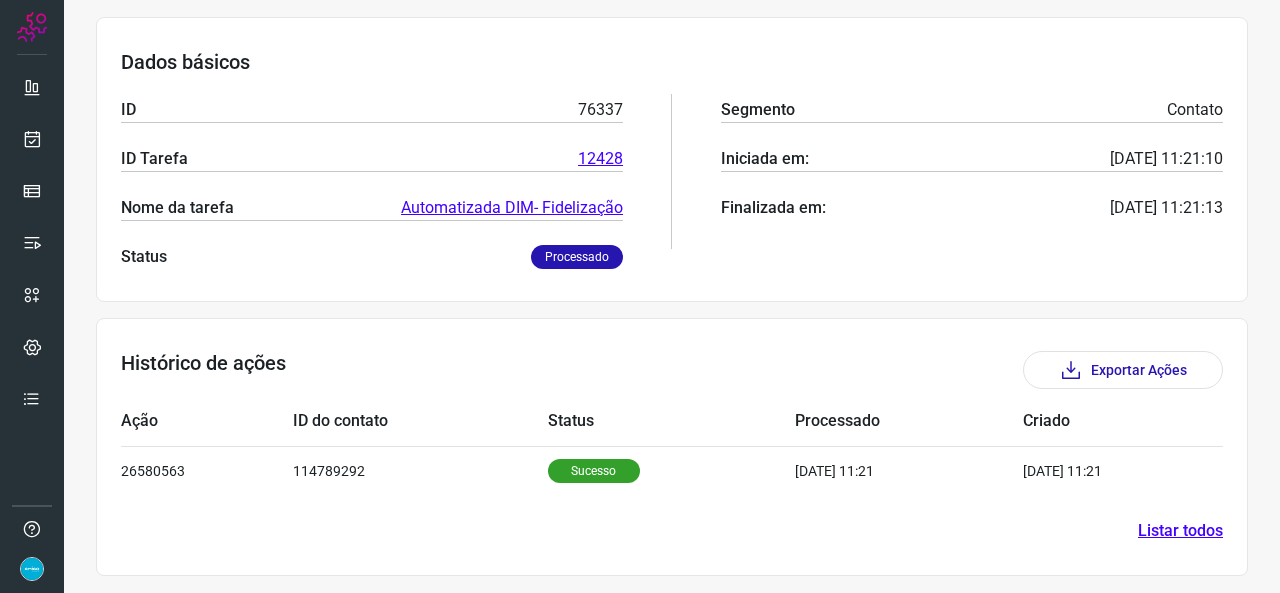 click on "Listar todos" at bounding box center (1180, 531) 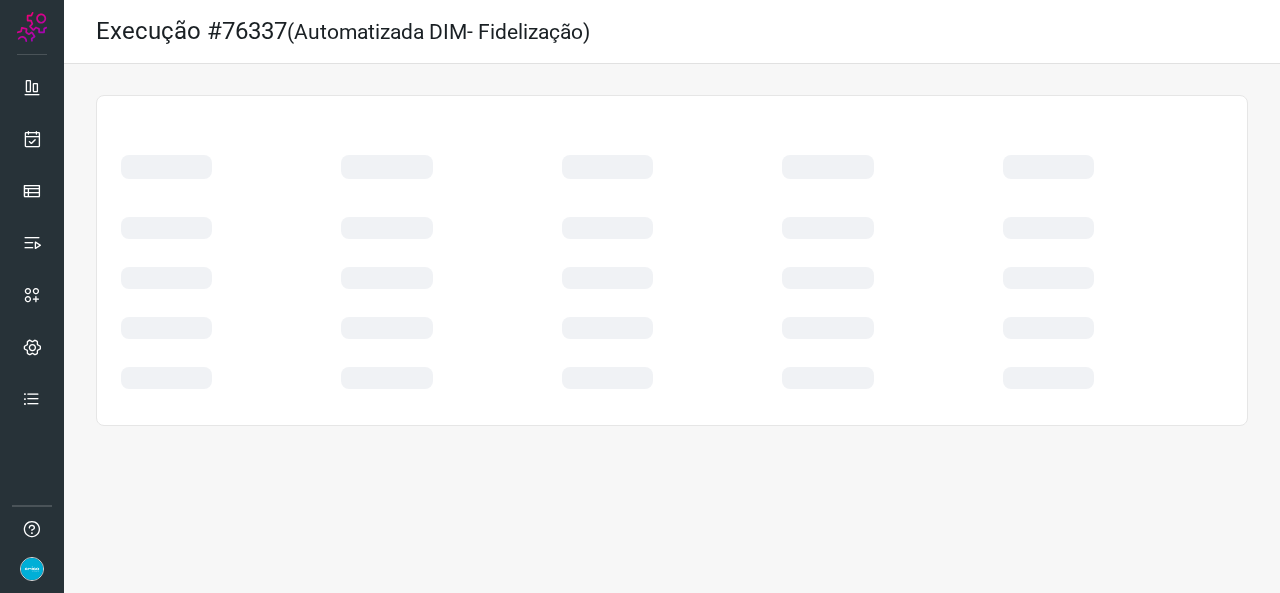 scroll, scrollTop: 0, scrollLeft: 0, axis: both 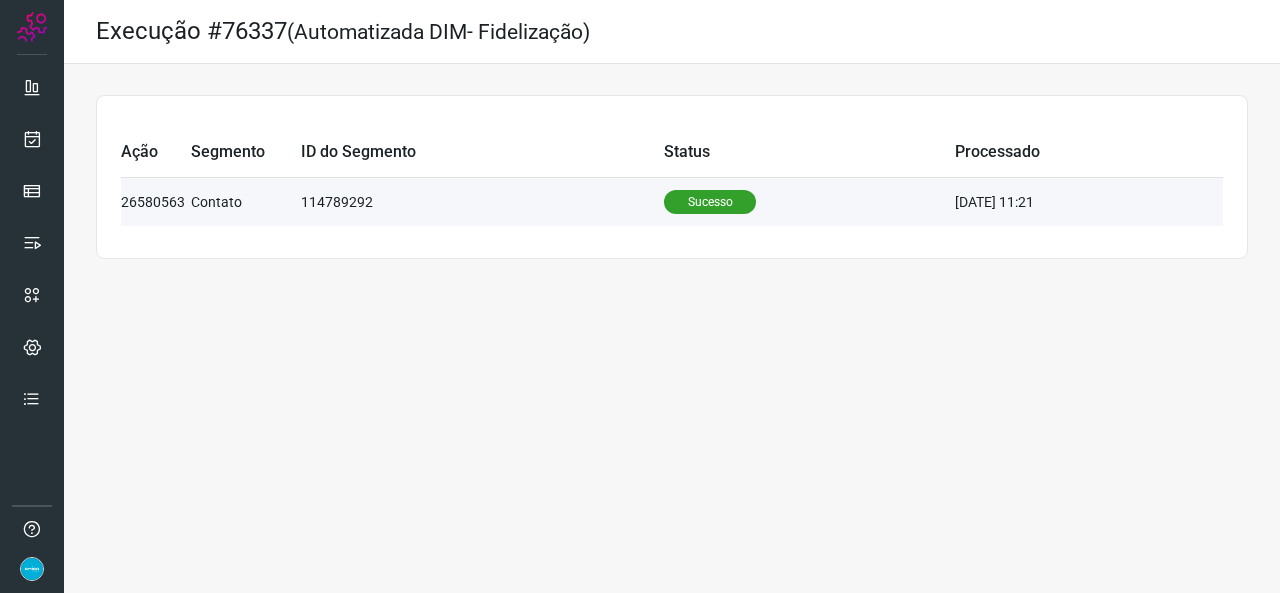 click on "Sucesso" at bounding box center (710, 202) 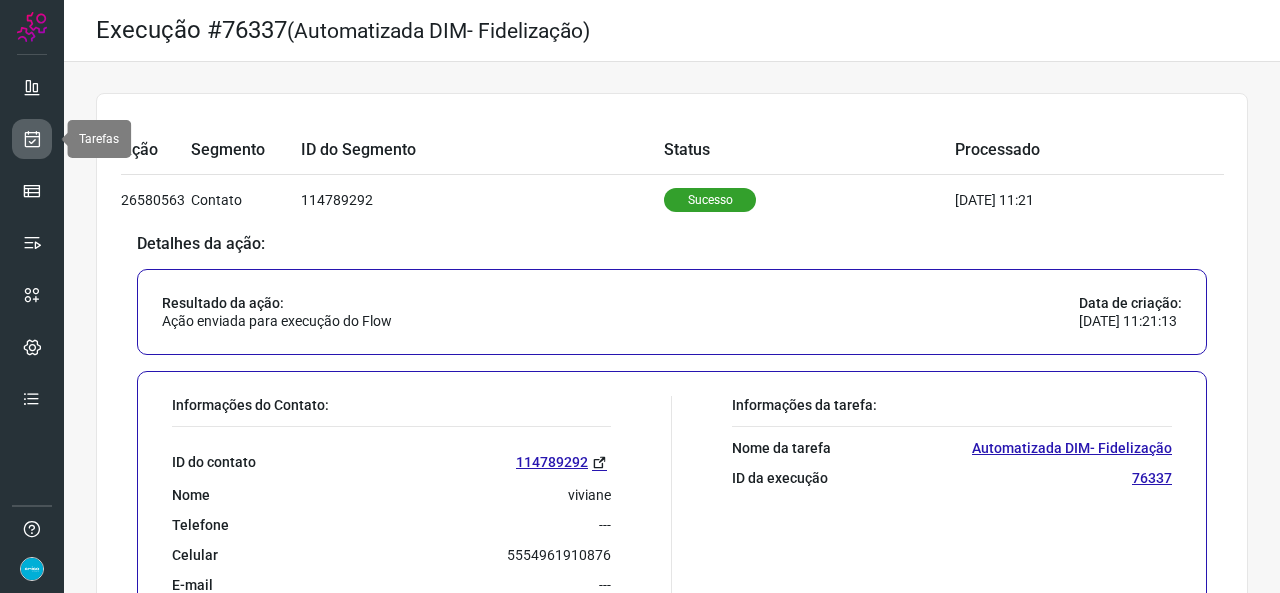 click at bounding box center [32, 139] 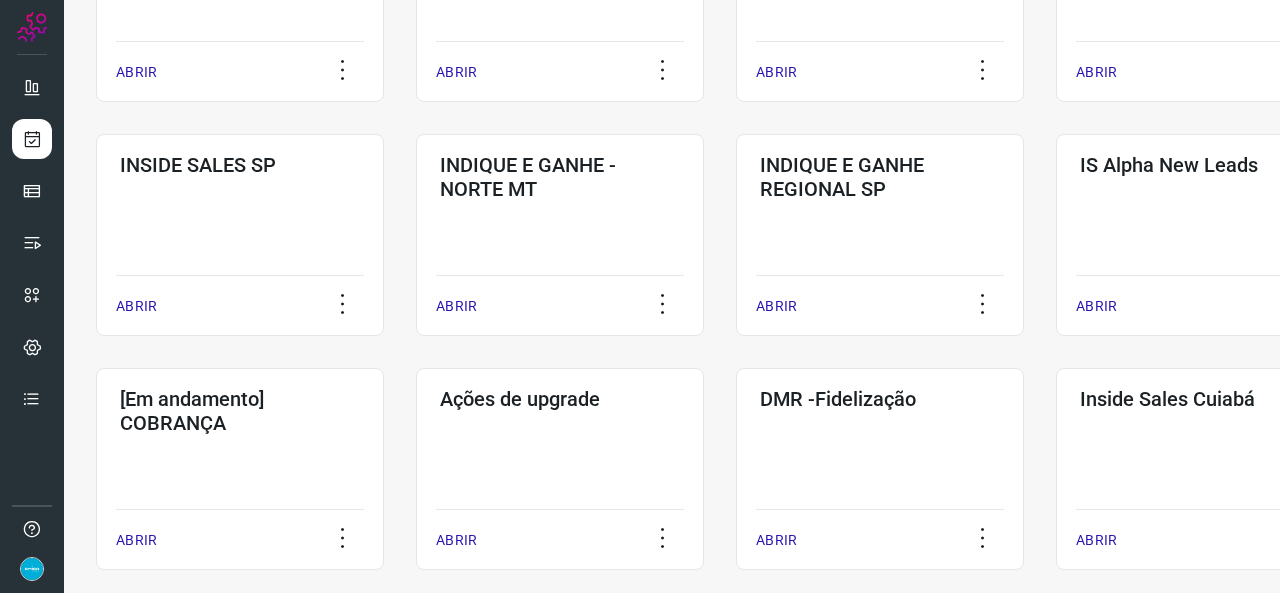 scroll, scrollTop: 500, scrollLeft: 0, axis: vertical 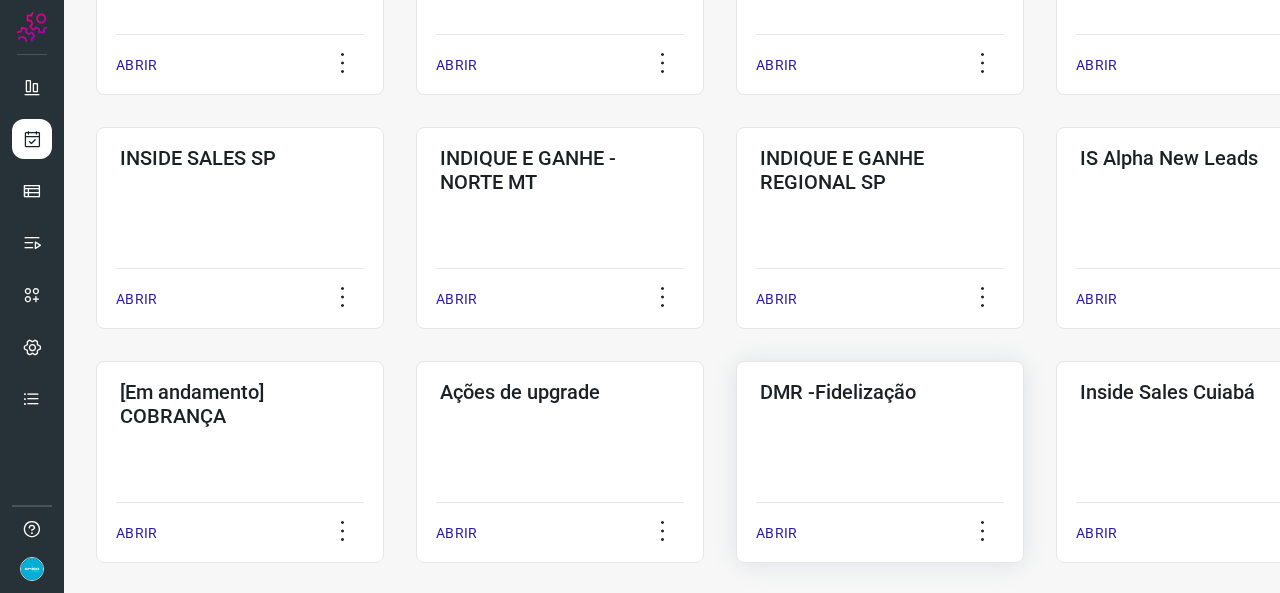 click on "ABRIR" at bounding box center (776, 533) 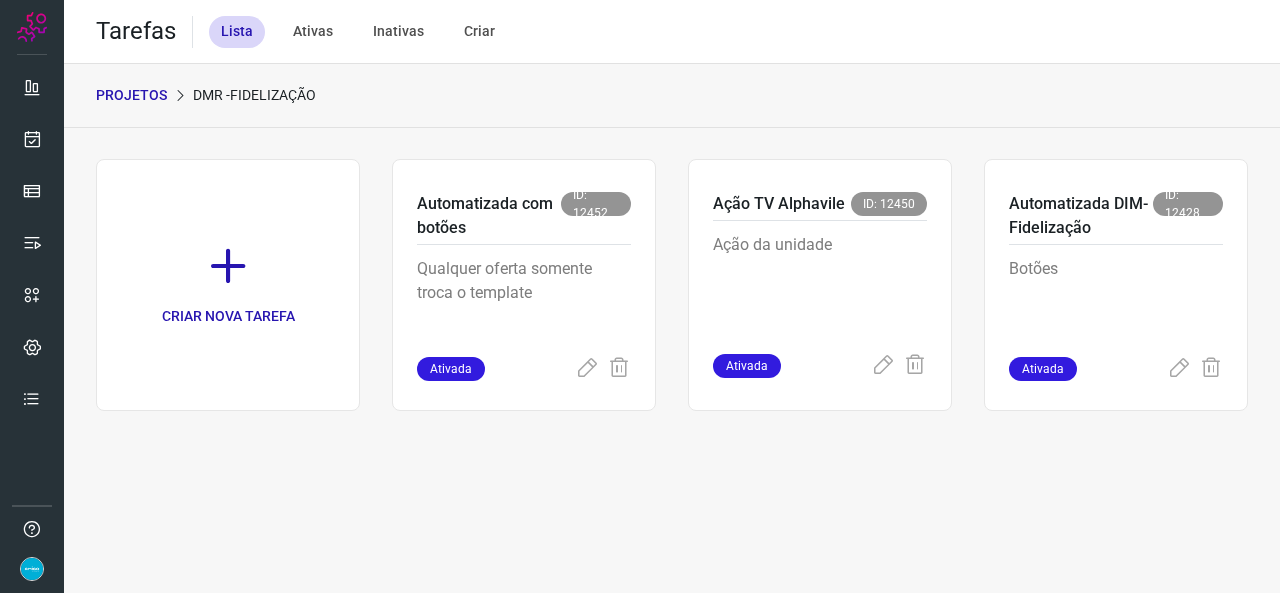 scroll, scrollTop: 0, scrollLeft: 0, axis: both 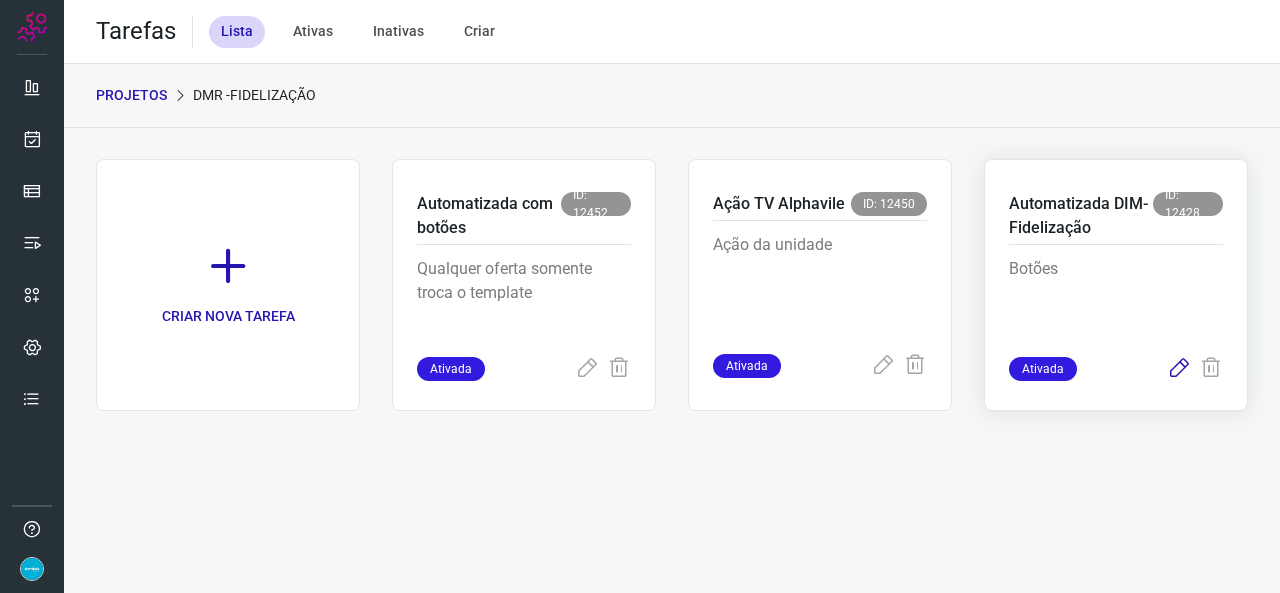 click at bounding box center (1179, 369) 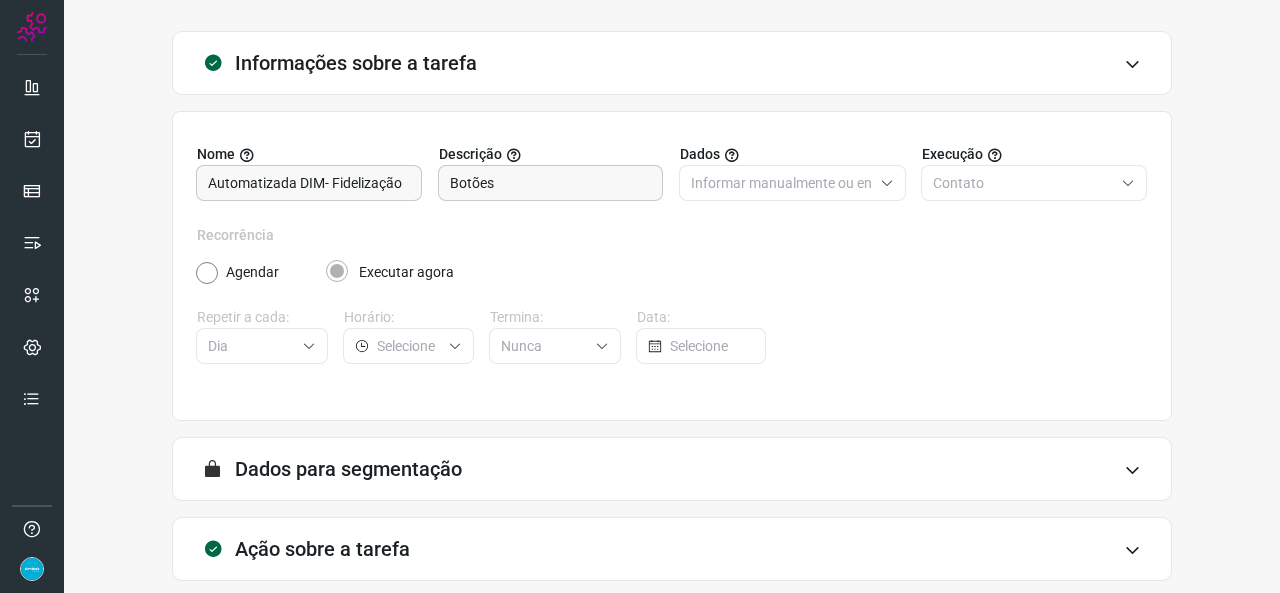 scroll, scrollTop: 187, scrollLeft: 0, axis: vertical 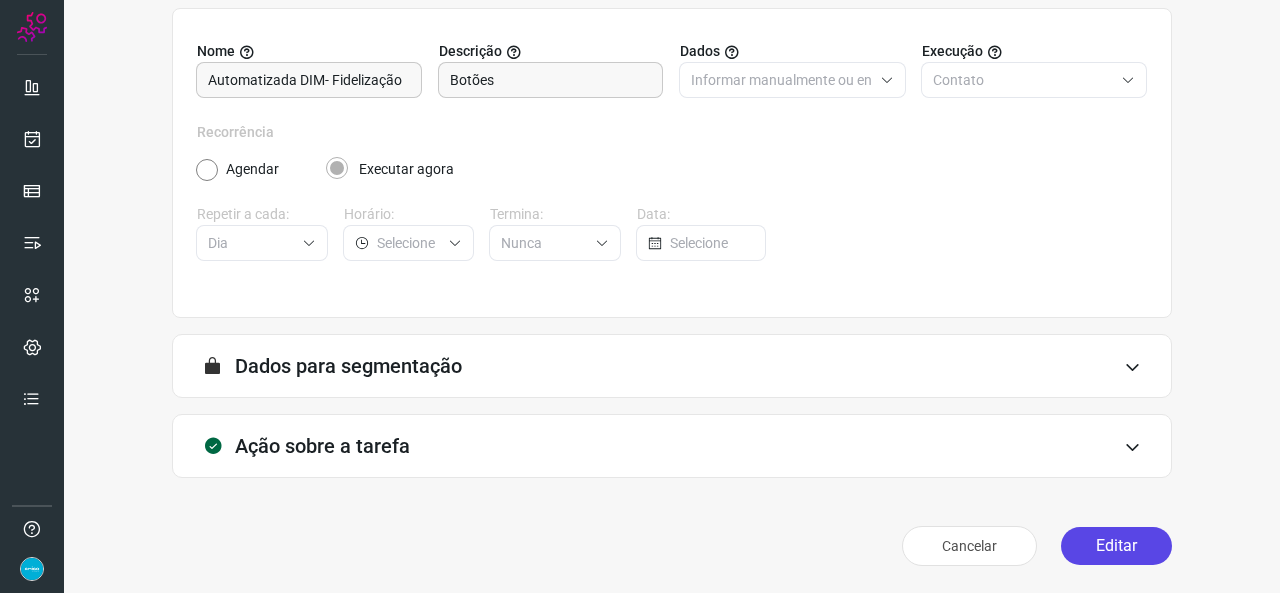 click on "Editar" at bounding box center [1116, 546] 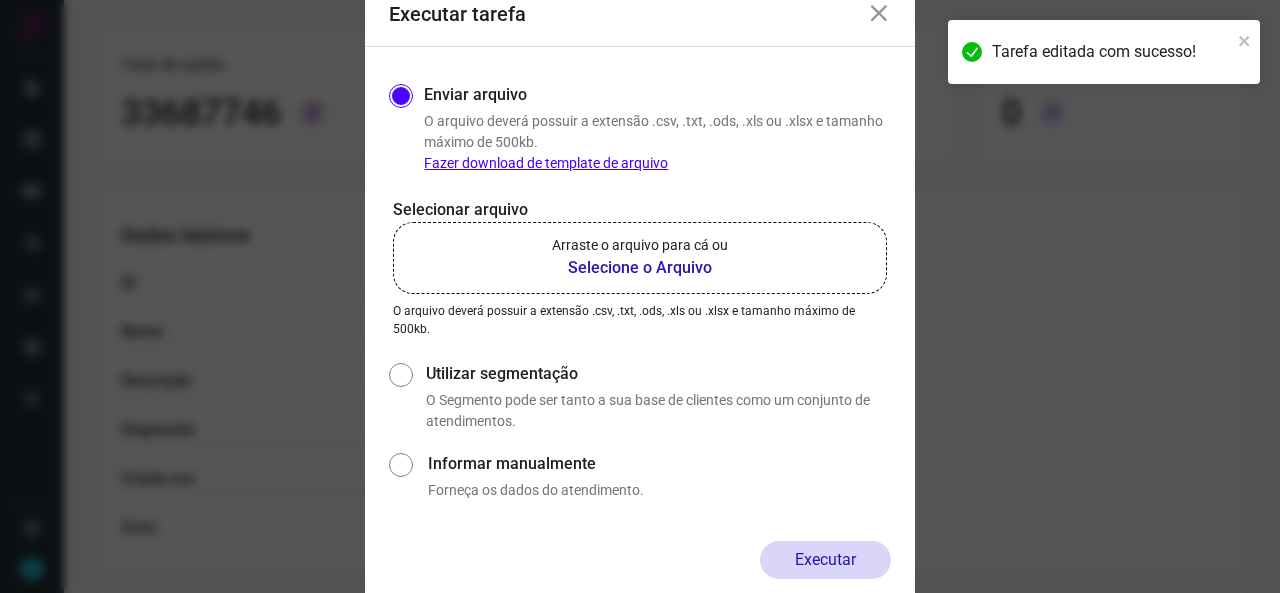 click on "Selecione o Arquivo" at bounding box center (640, 268) 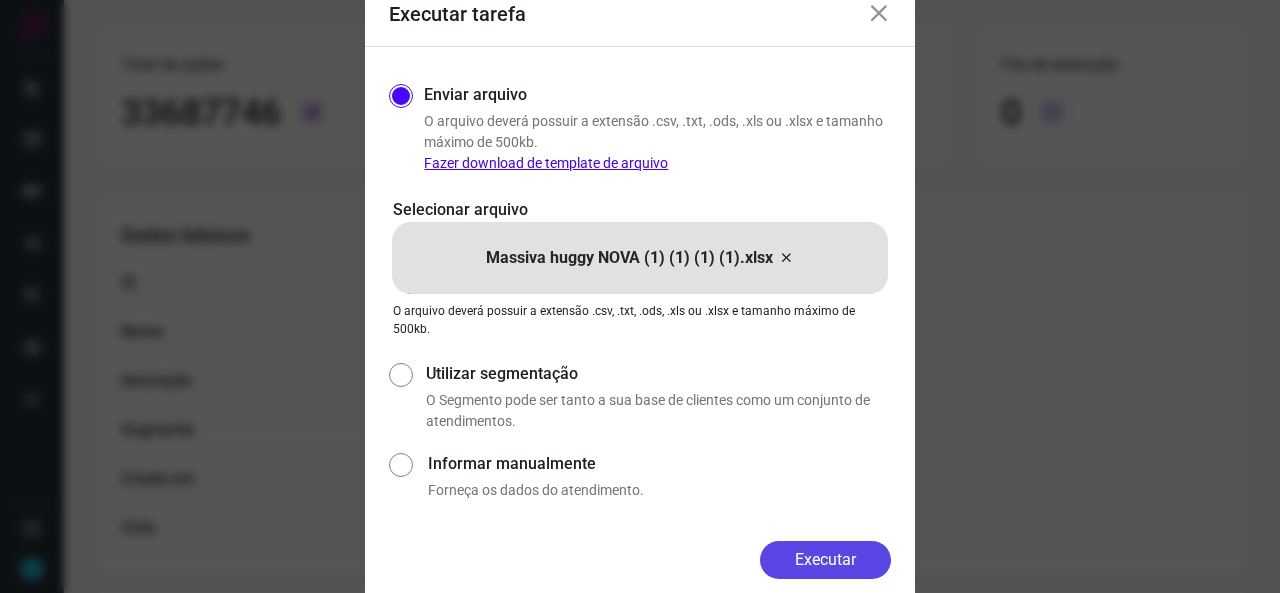 click on "Executar" at bounding box center [825, 560] 